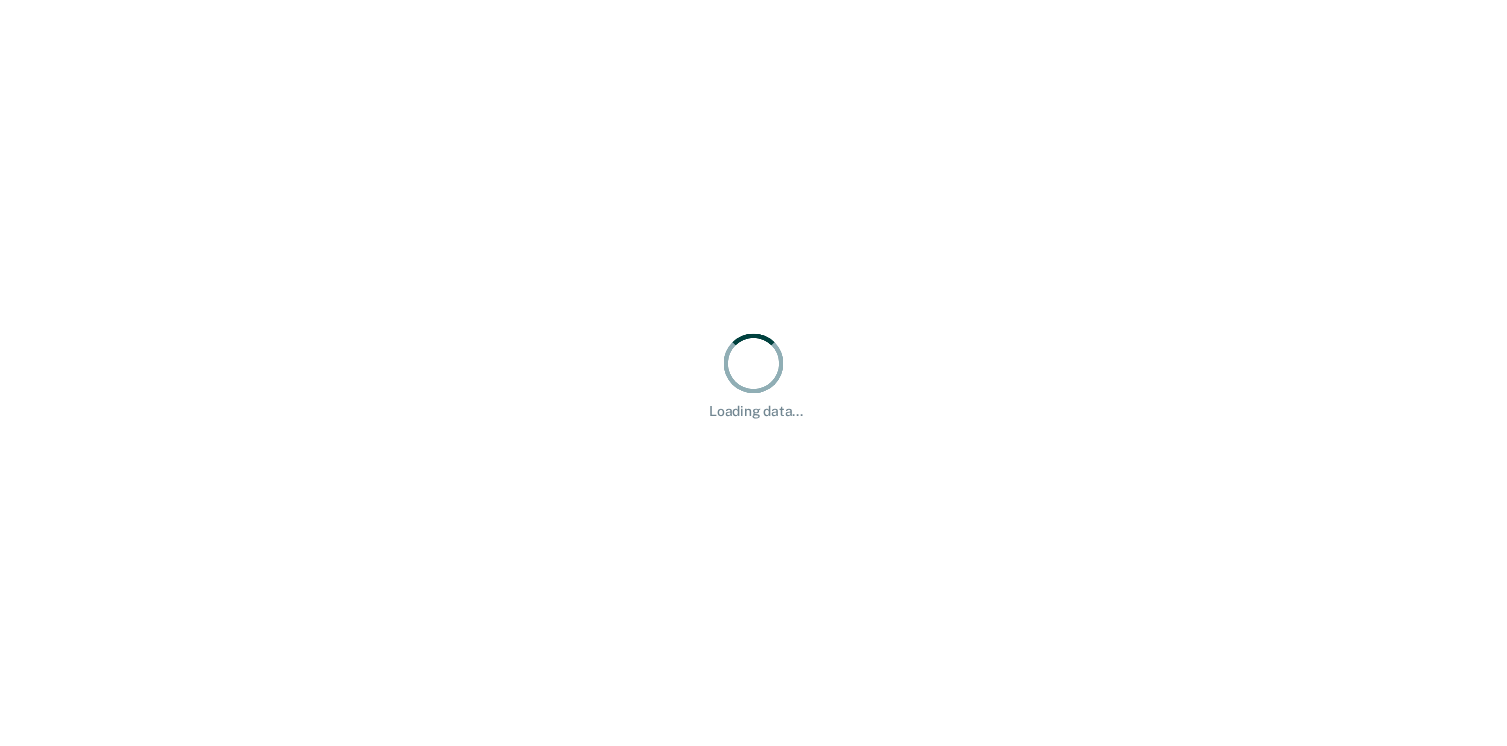 scroll, scrollTop: 0, scrollLeft: 0, axis: both 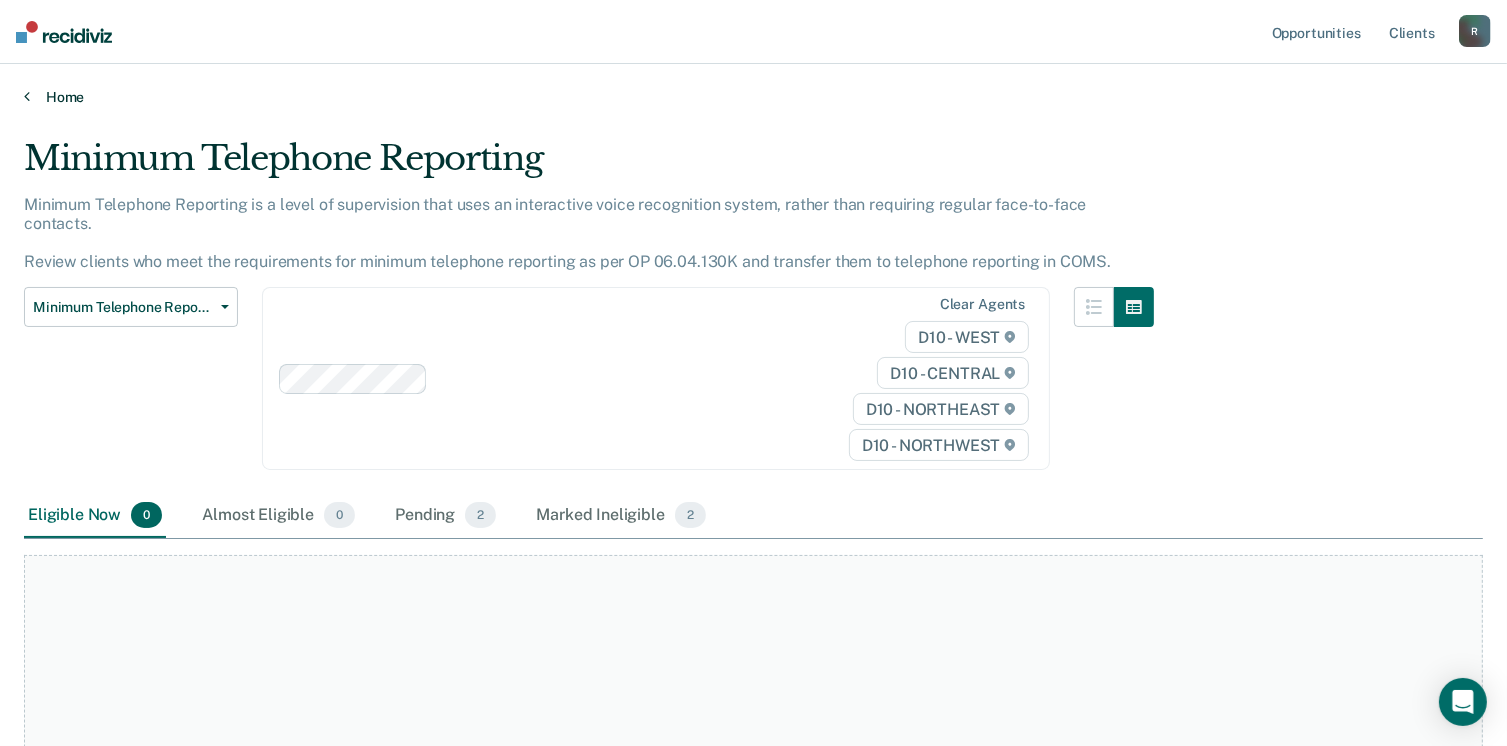click on "Home" at bounding box center (753, 97) 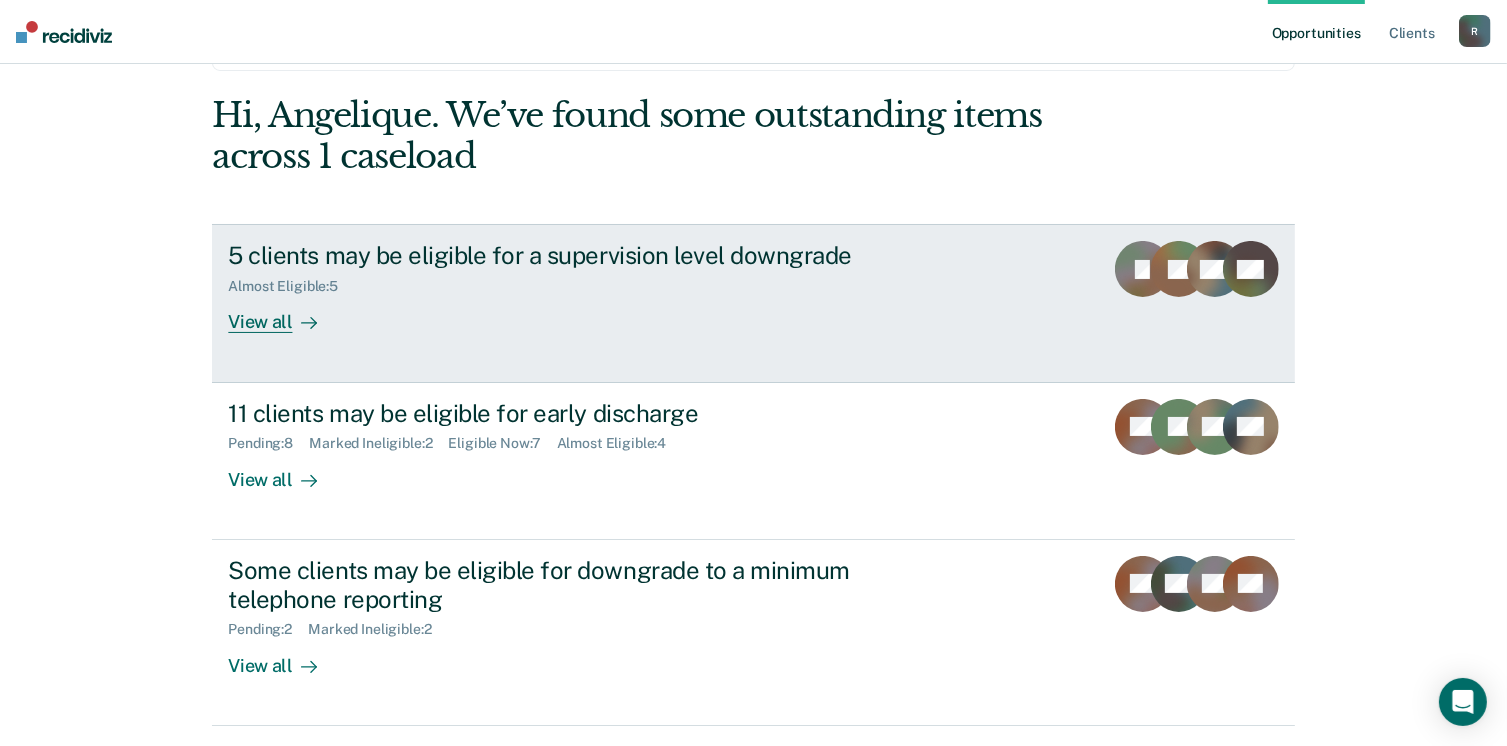 scroll, scrollTop: 272, scrollLeft: 0, axis: vertical 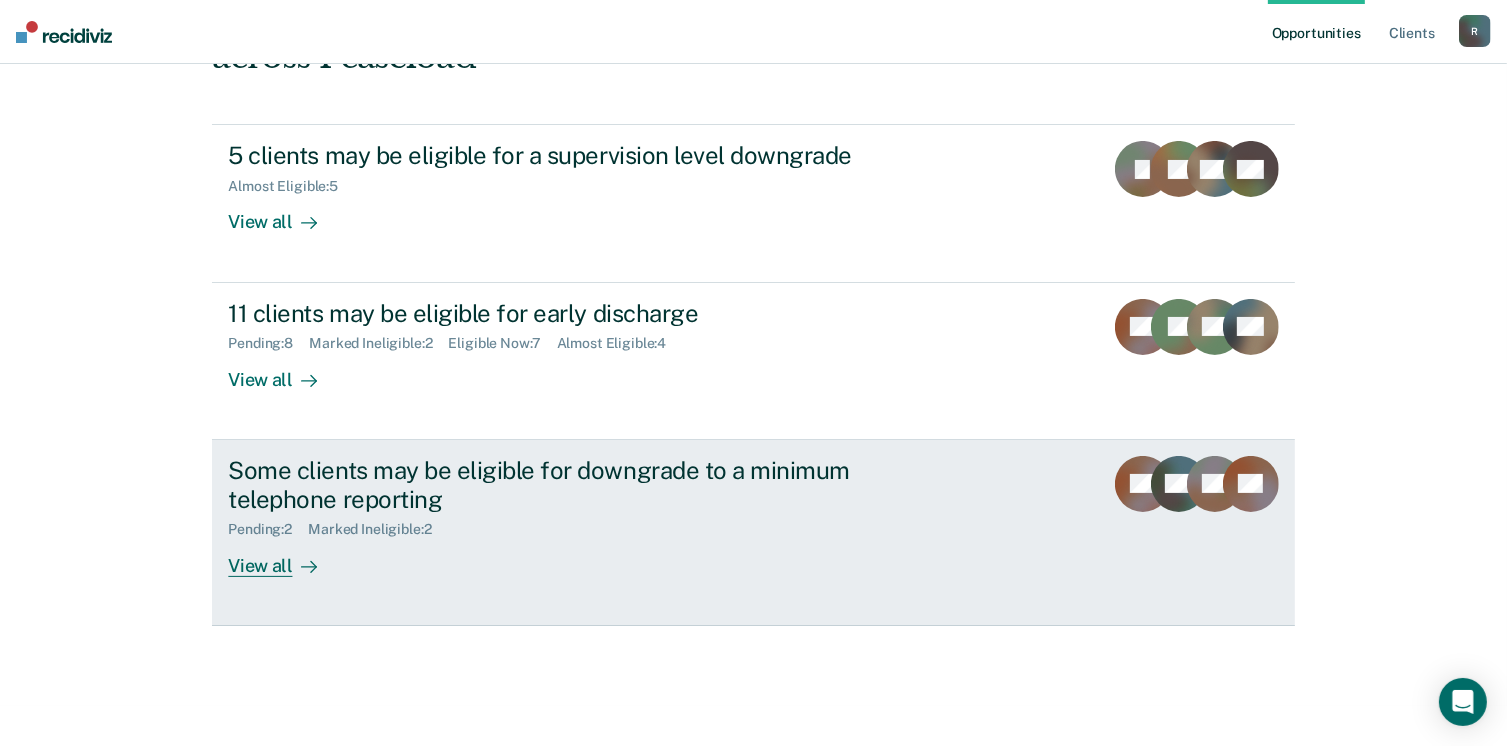 click on "View all" at bounding box center (284, 557) 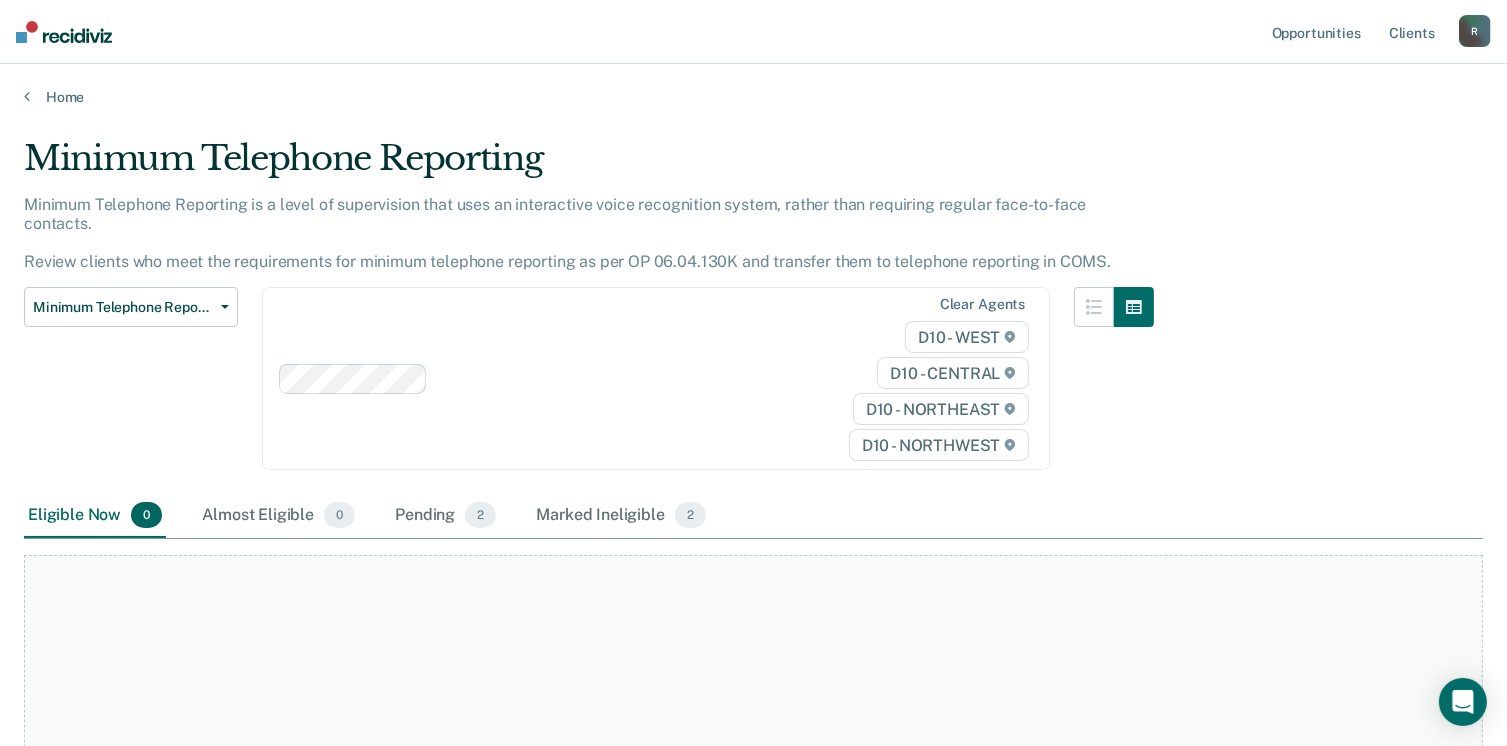 click on "Home" at bounding box center (753, 85) 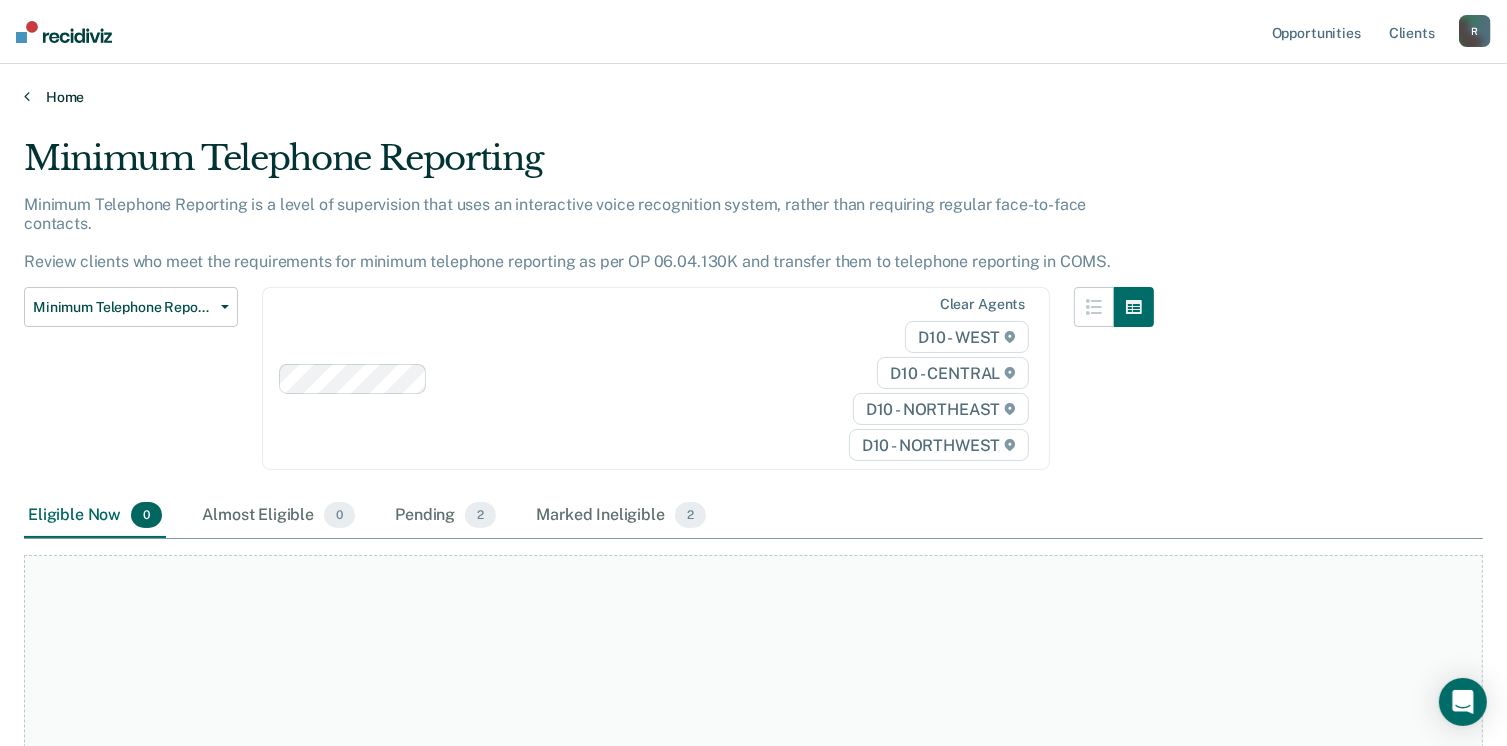 click on "Home" at bounding box center (753, 97) 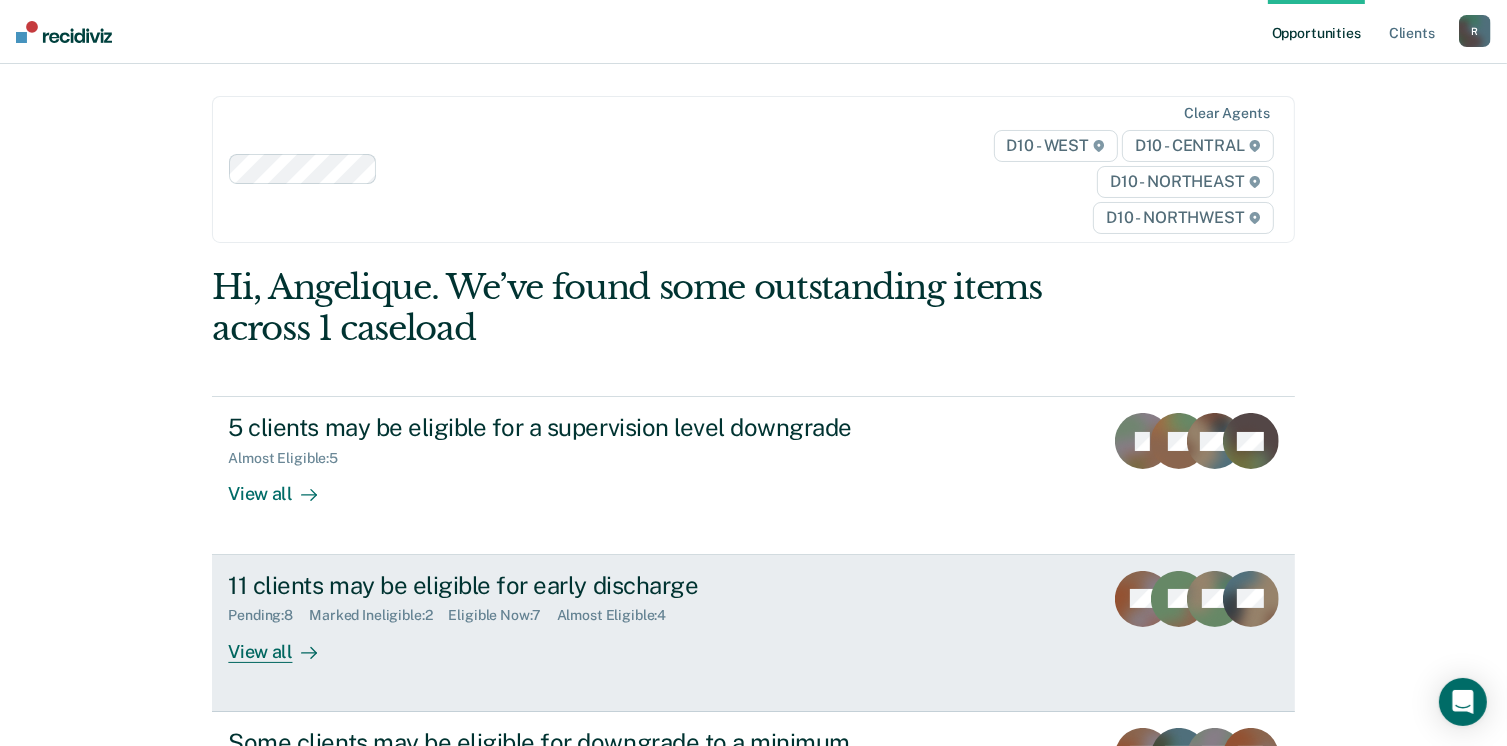 click on "11 clients may be eligible for early discharge" at bounding box center (579, 585) 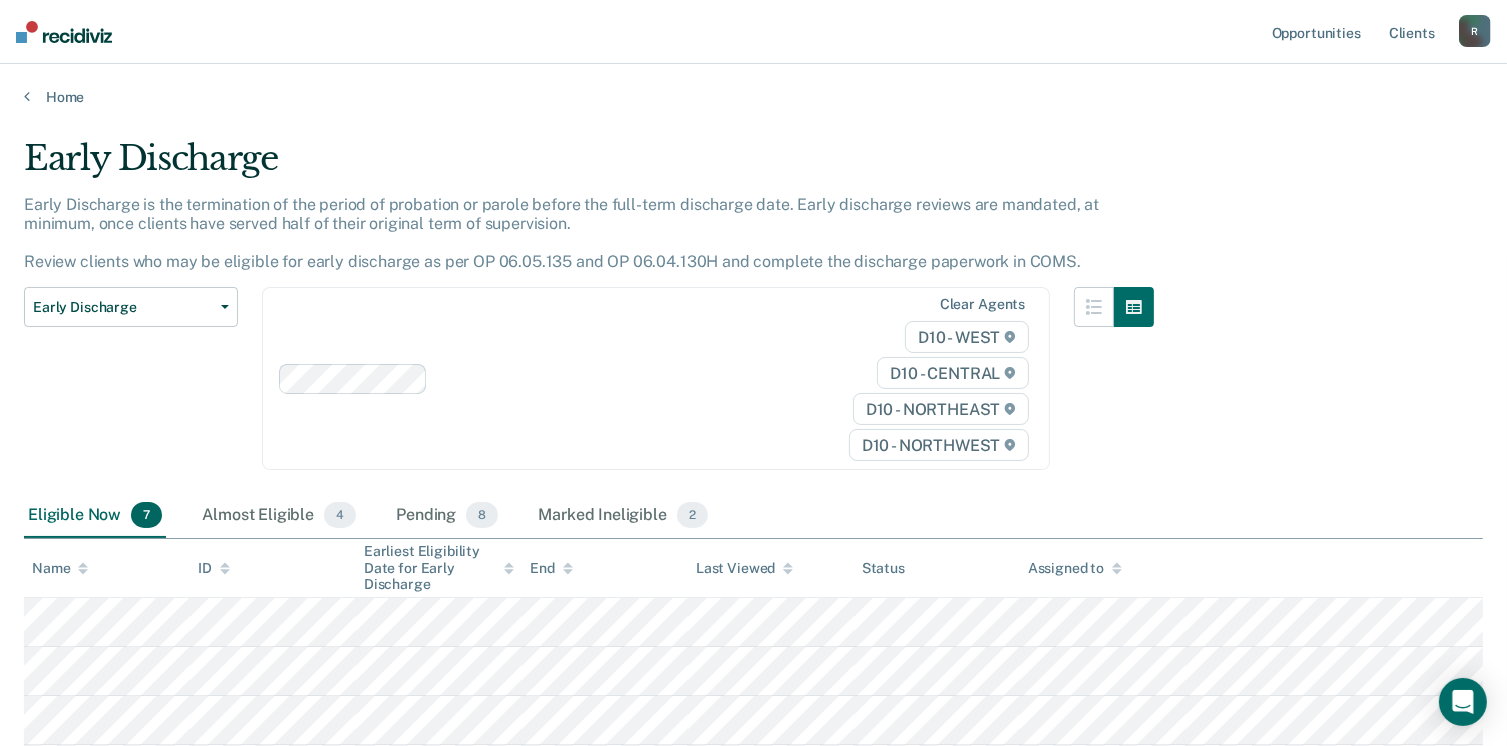 scroll, scrollTop: 300, scrollLeft: 0, axis: vertical 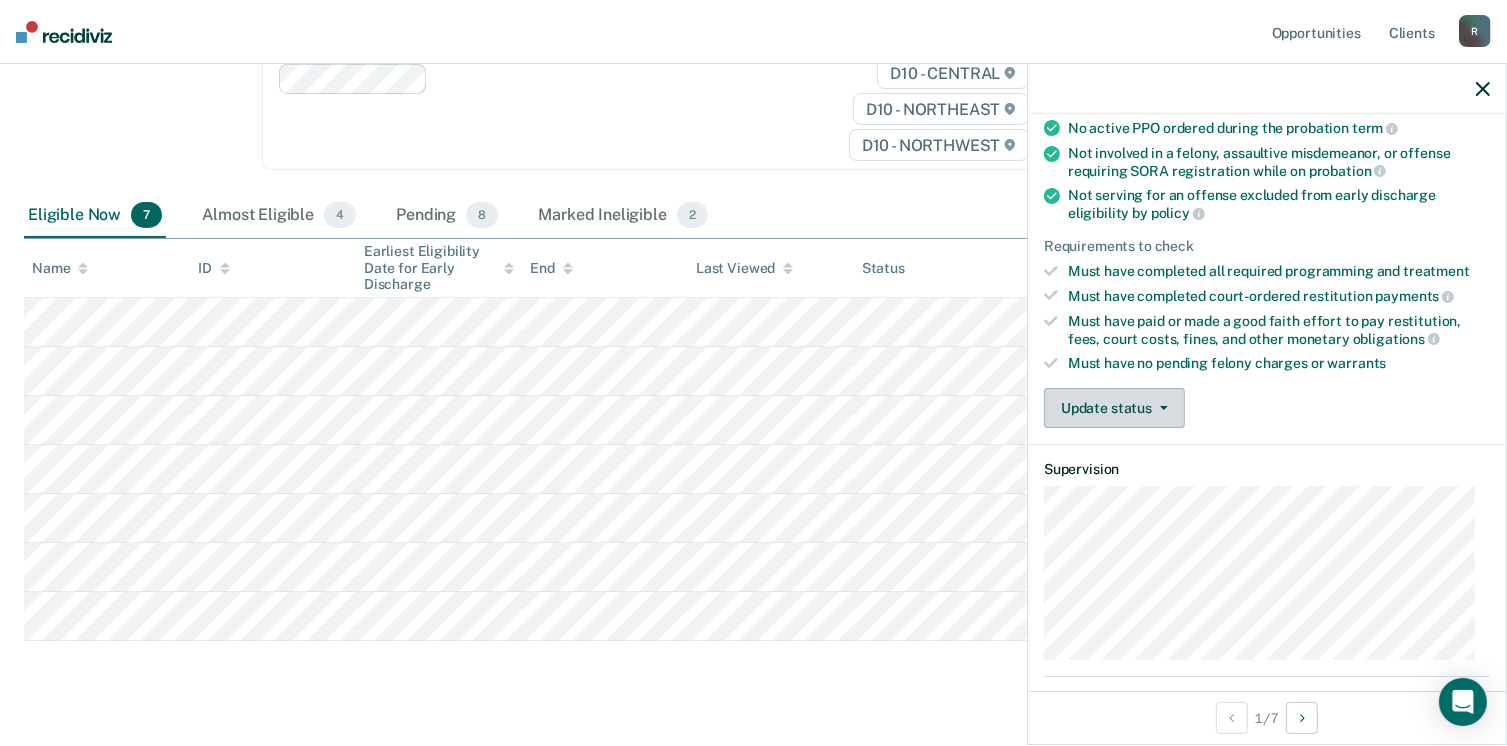 click on "Update status" at bounding box center (1114, 408) 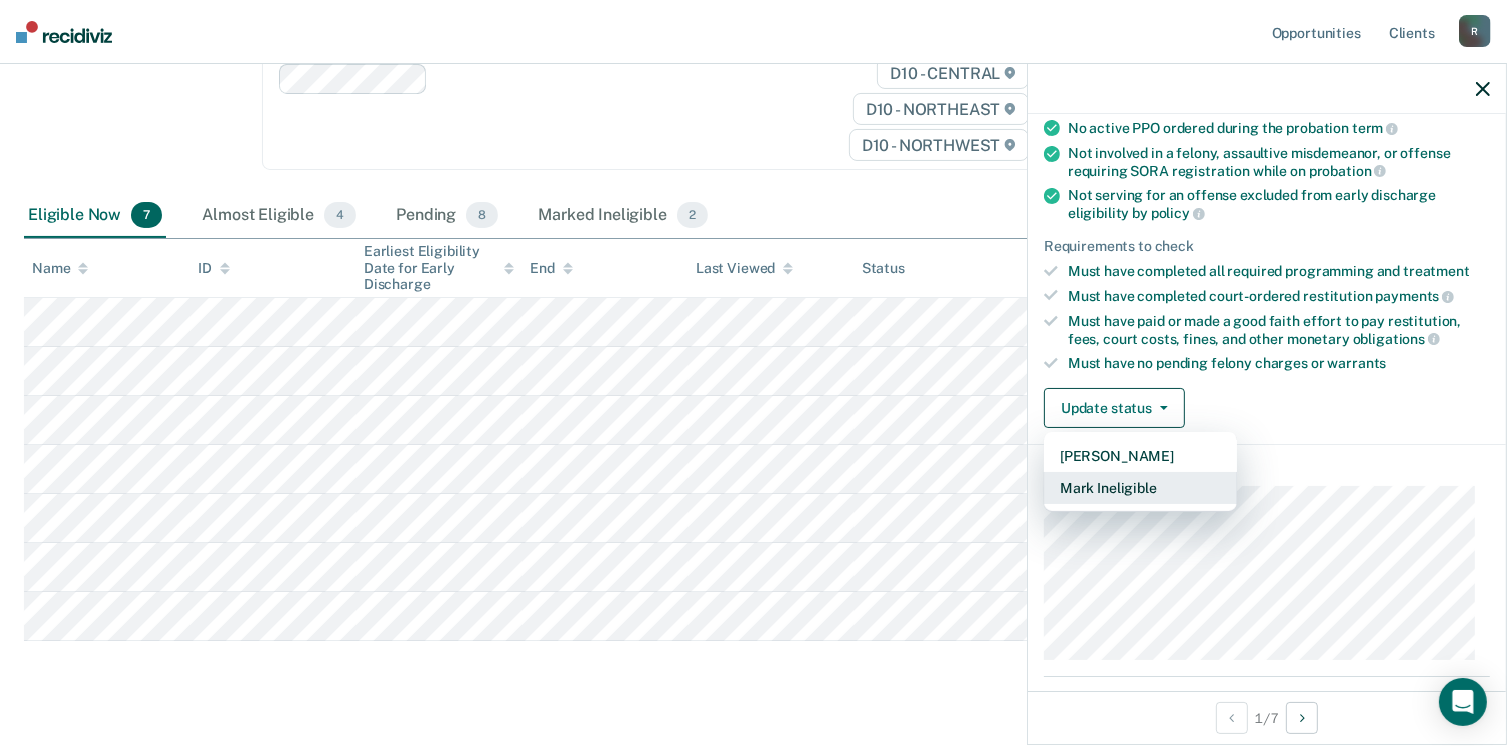 click on "Mark Ineligible" at bounding box center (1140, 488) 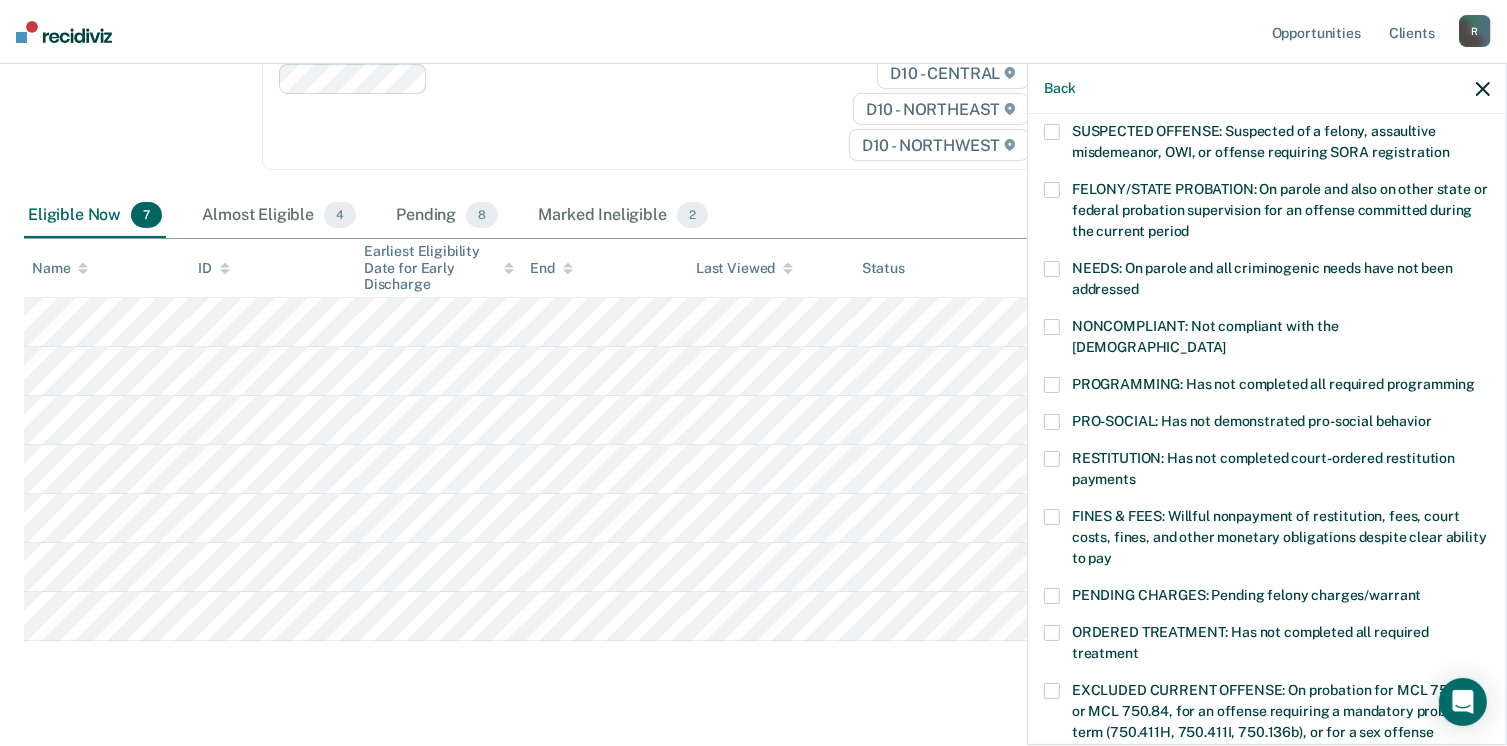 click at bounding box center [1052, 327] 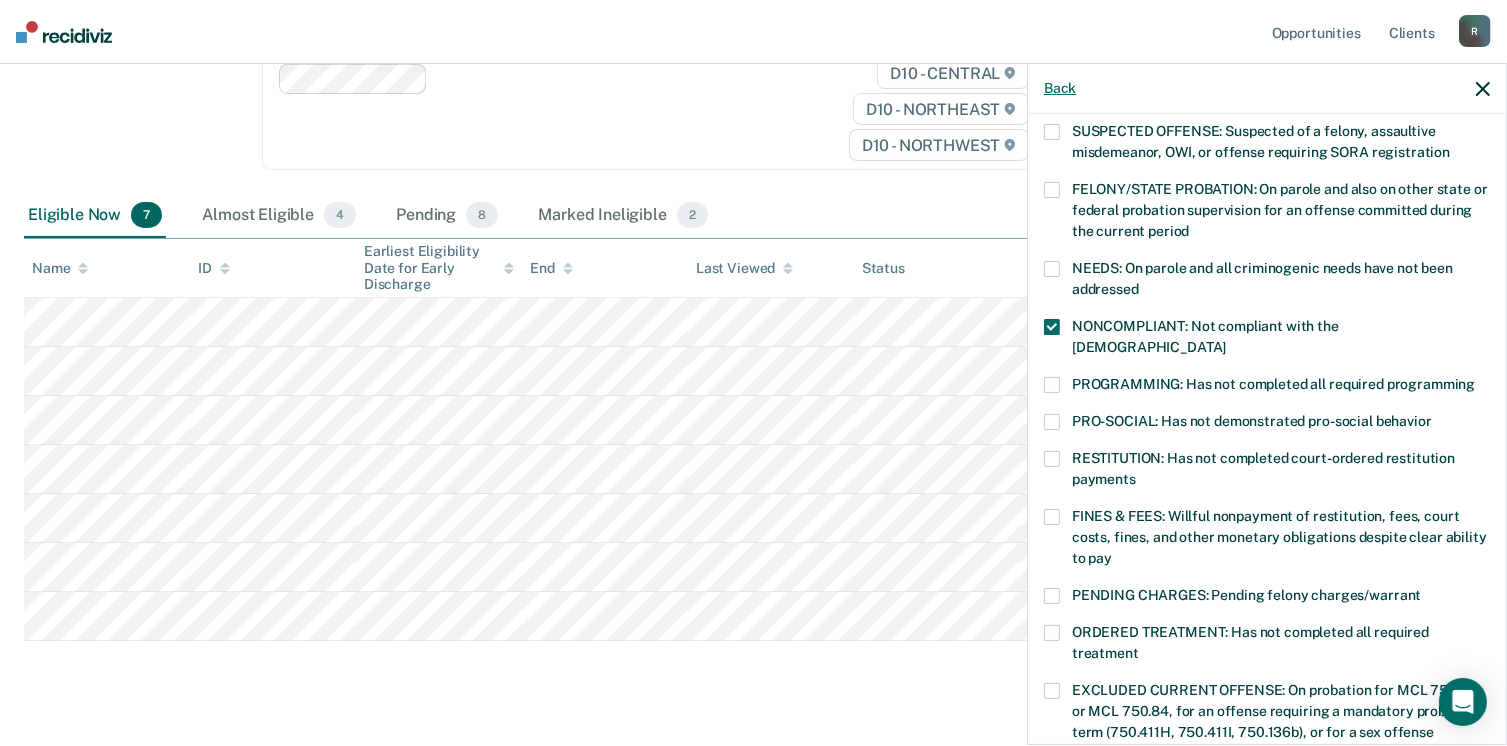 click on "Back" at bounding box center (1060, 88) 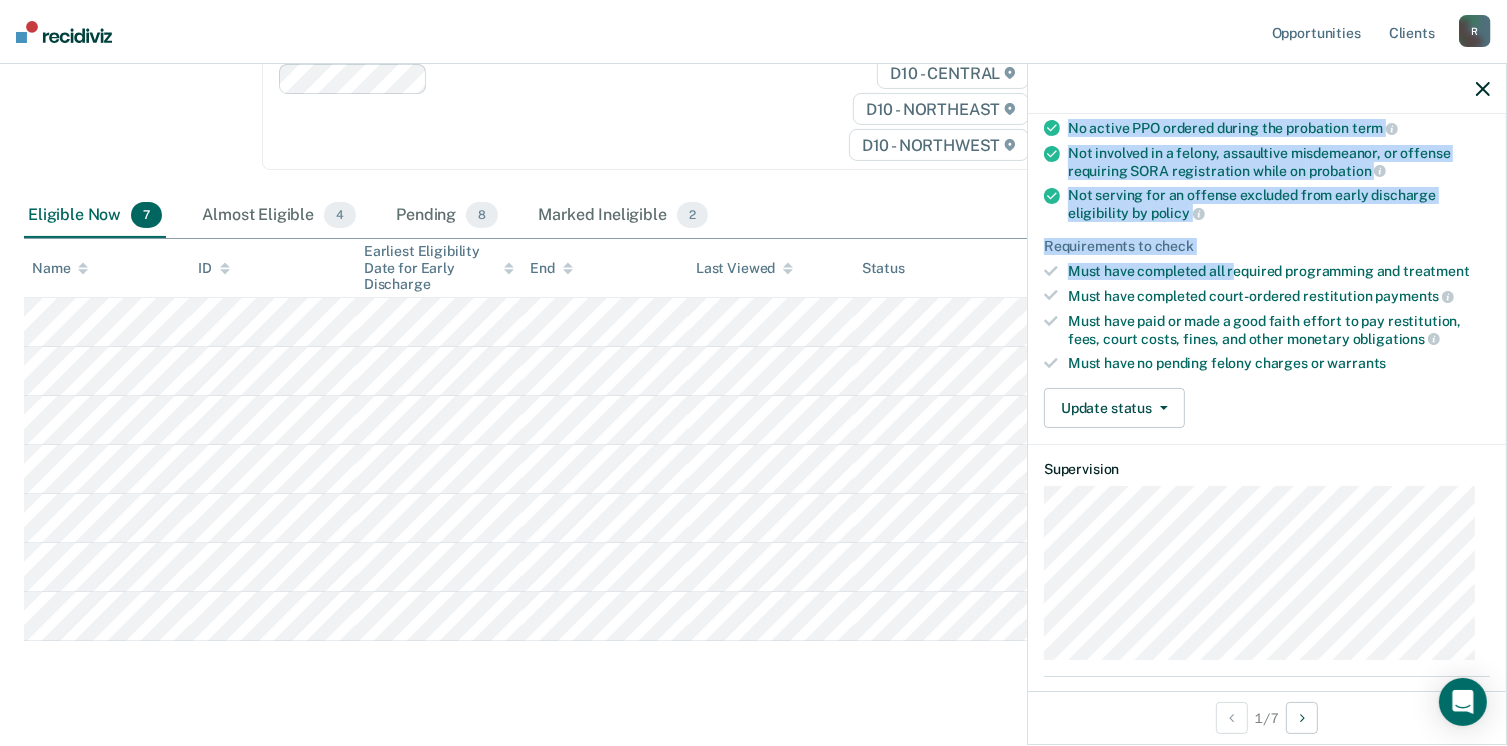 drag, startPoint x: 1233, startPoint y: 266, endPoint x: 1524, endPoint y: 268, distance: 291.00687 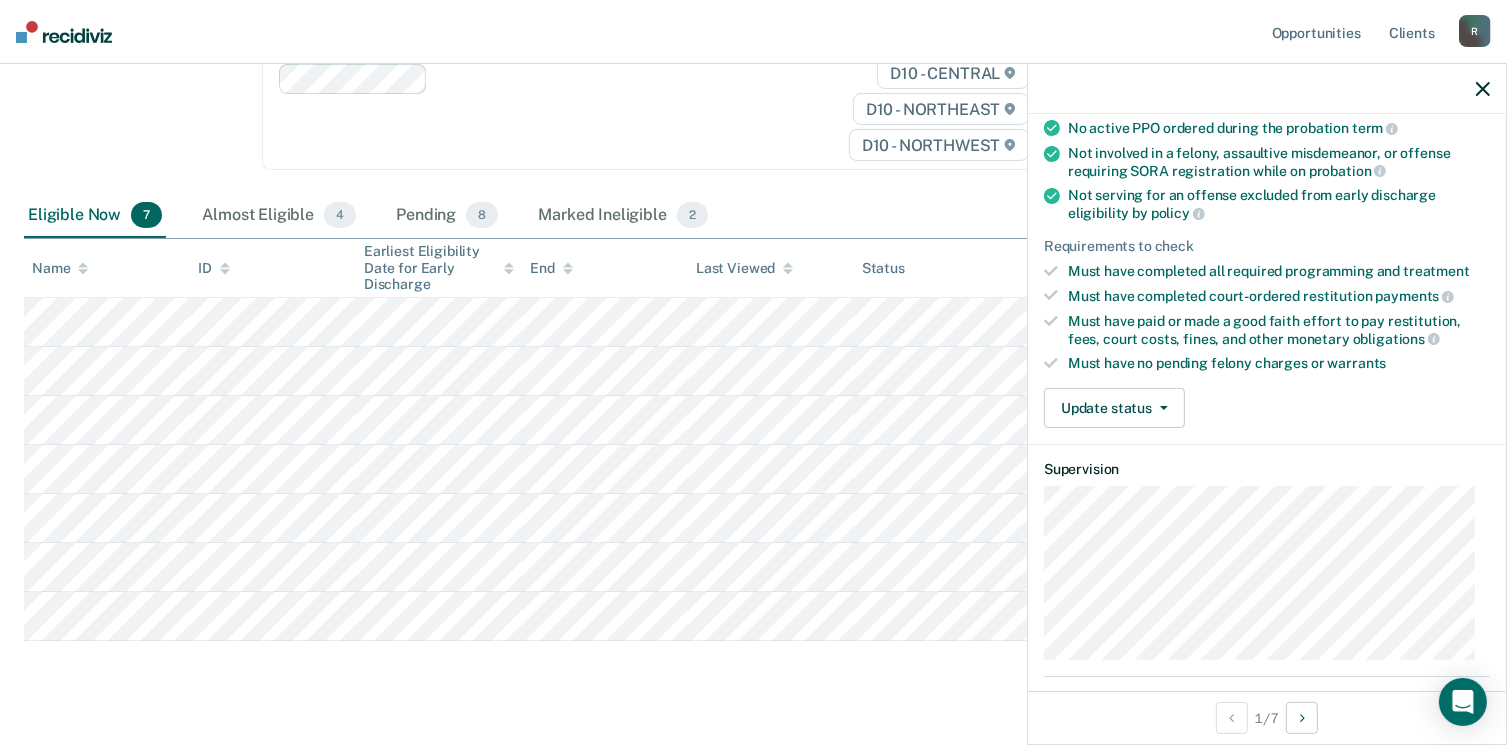 click on "Validated by data from COMS Completed at least half of probation   term   No active PPO ordered during the probation   term   Not involved in a felony, assaultive misdemeanor, or offense requiring SORA registration while on   probation   Not serving for an offense excluded from early discharge eligibility by   policy   Requirements to check Must have completed all required programming and   treatment Must have completed court-ordered restitution   payments   Must have paid or made a good faith effort to pay restitution, fees, court costs, fines, and other monetary   obligations   Must have no pending felony charges or   warrants" at bounding box center [1267, 220] 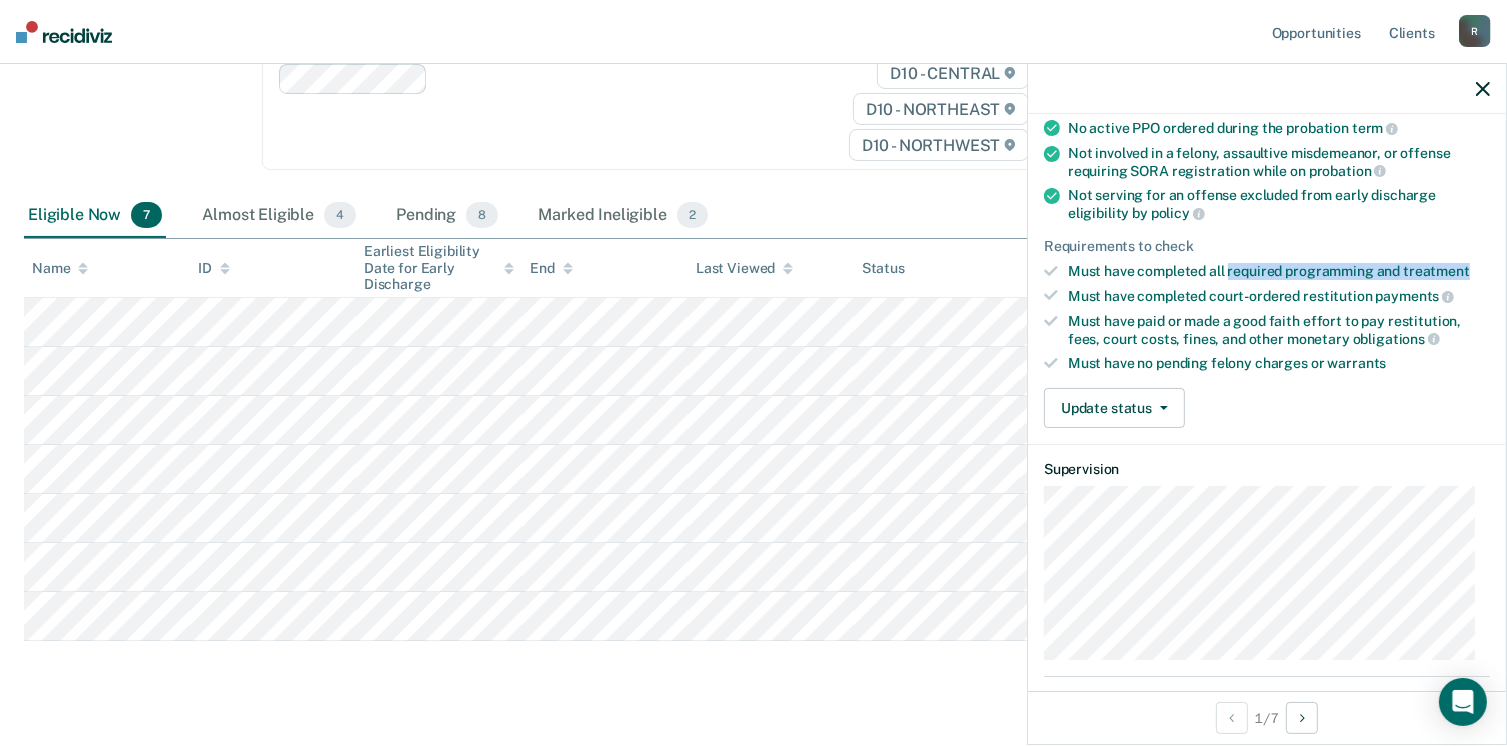drag, startPoint x: 1228, startPoint y: 267, endPoint x: 1486, endPoint y: 269, distance: 258.00775 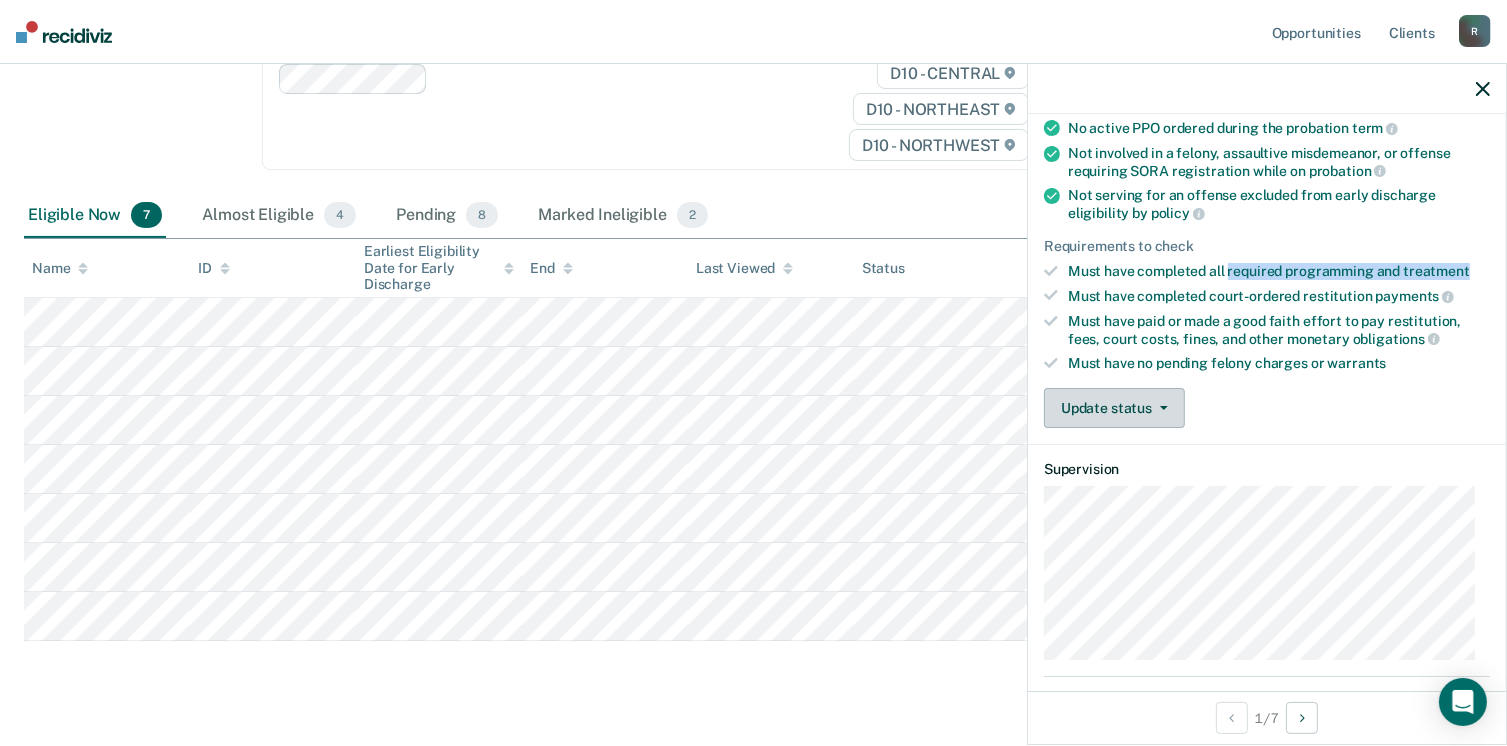 click on "Update status" at bounding box center [1114, 408] 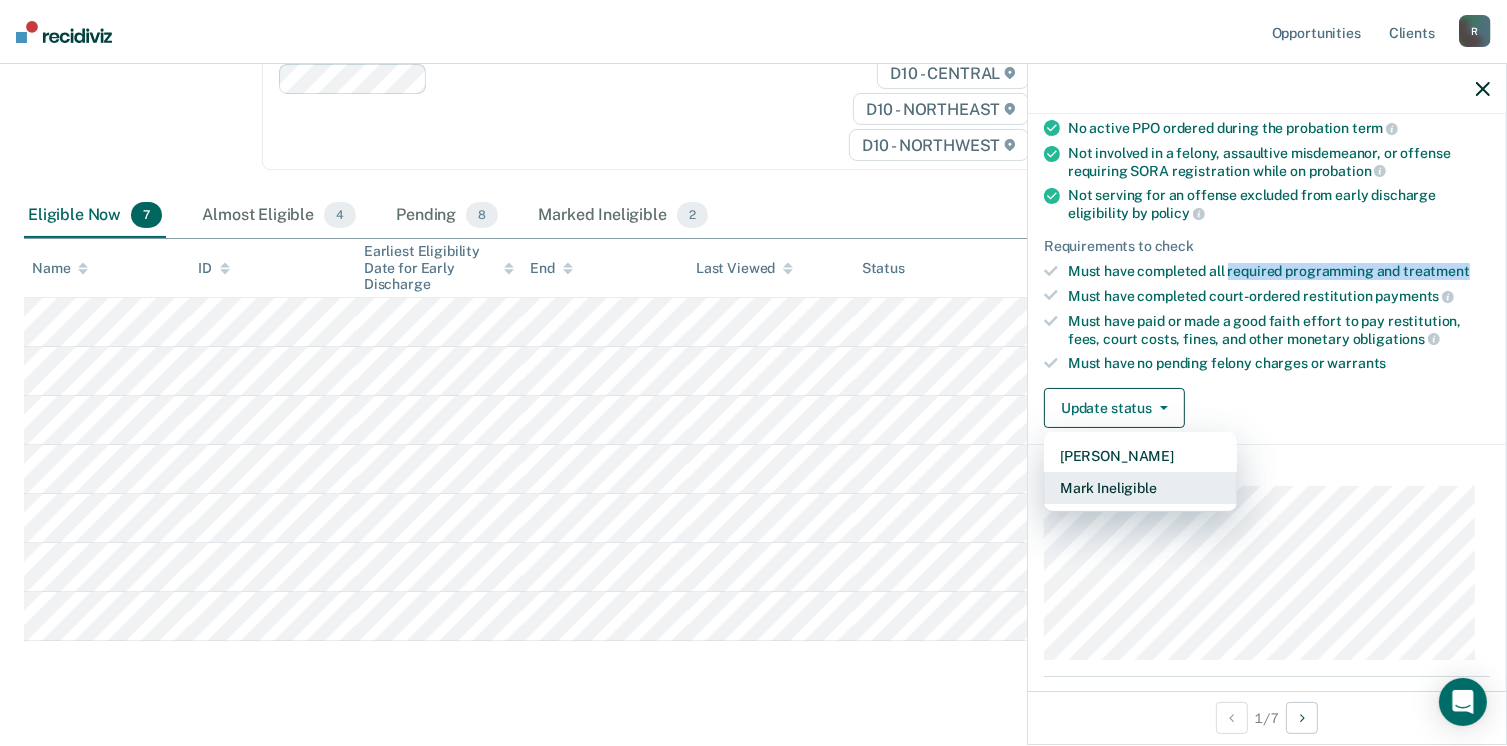 click on "Mark Ineligible" at bounding box center (1140, 488) 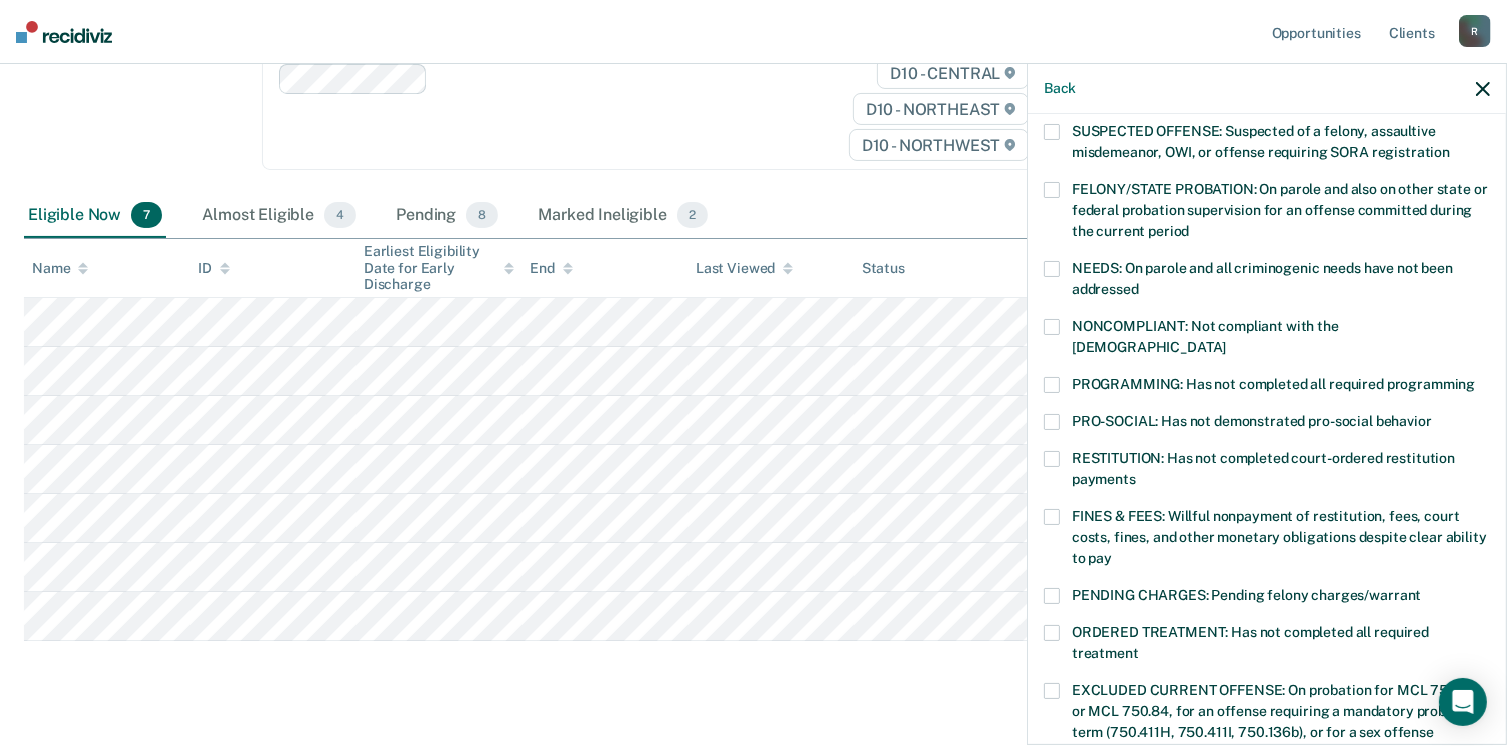 click at bounding box center [1052, 327] 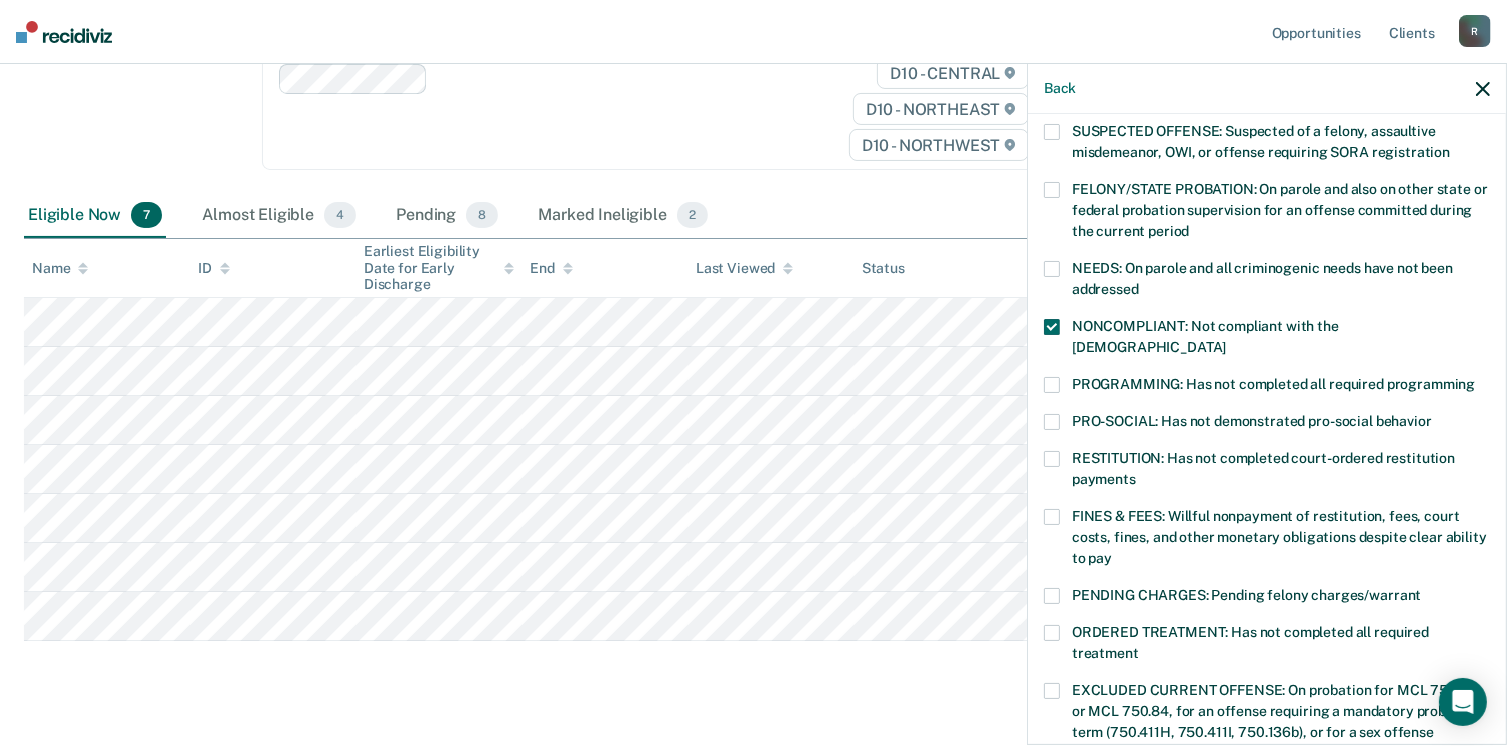 click on "LB   Which of the following requirements has [PERSON_NAME] not met? [MEDICAL_DATA] ORDER: [MEDICAL_DATA] prevention order filed during supervision period SUSPECTED OFFENSE: Suspected of a felony, assaultive misdemeanor, OWI, or offense requiring SORA registration FELONY/STATE PROBATION: On parole and also on other state or federal probation supervision for an offense committed during the current period NEEDS: On parole and all criminogenic needs have not been addressed NONCOMPLIANT: Not compliant with the [DEMOGRAPHIC_DATA] PROGRAMMING: Has not completed all required programming PRO-SOCIAL: Has not demonstrated pro-social behavior RESTITUTION: Has not completed court-ordered restitution payments FINES & FEES: Willful nonpayment of restitution, fees, court costs, fines, and other monetary obligations despite clear ability to pay PENDING CHARGES: Pending felony charges/warrant ORDERED TREATMENT: Has not completed all required treatment JUDGE: County Judge declined client for consideration Snooze for: 30 days Save" at bounding box center [1267, 427] 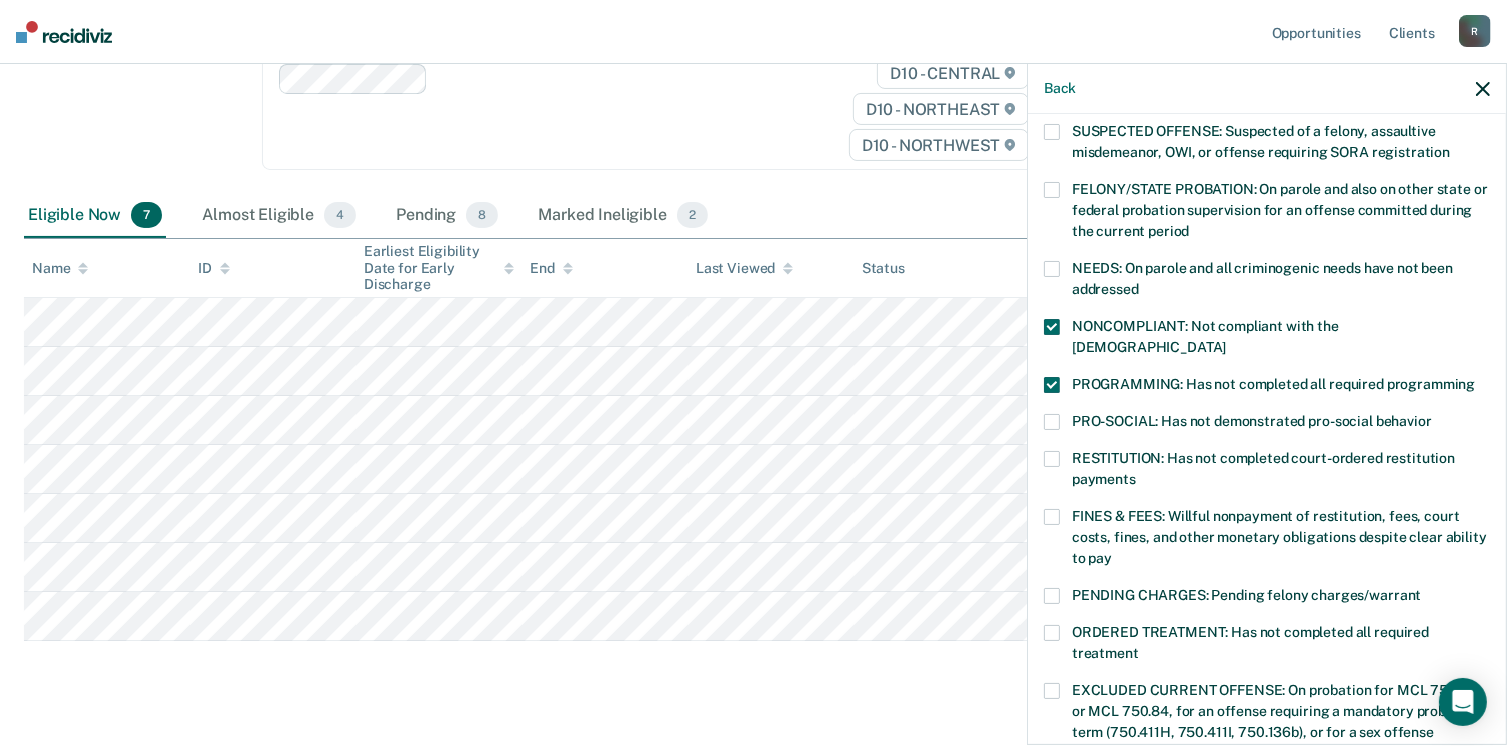 click on "NONCOMPLIANT: Not compliant with the [DEMOGRAPHIC_DATA]" at bounding box center (1267, 340) 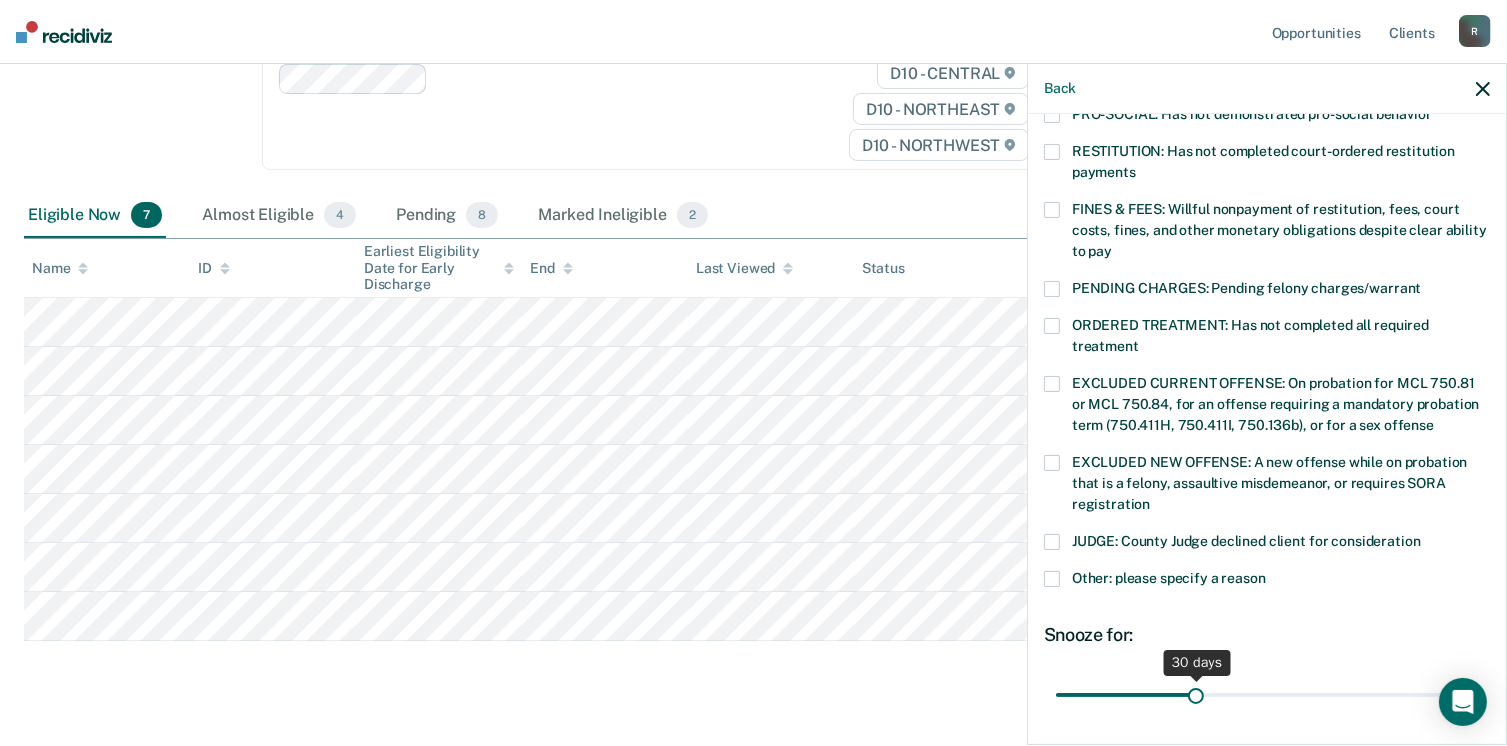 scroll, scrollTop: 600, scrollLeft: 0, axis: vertical 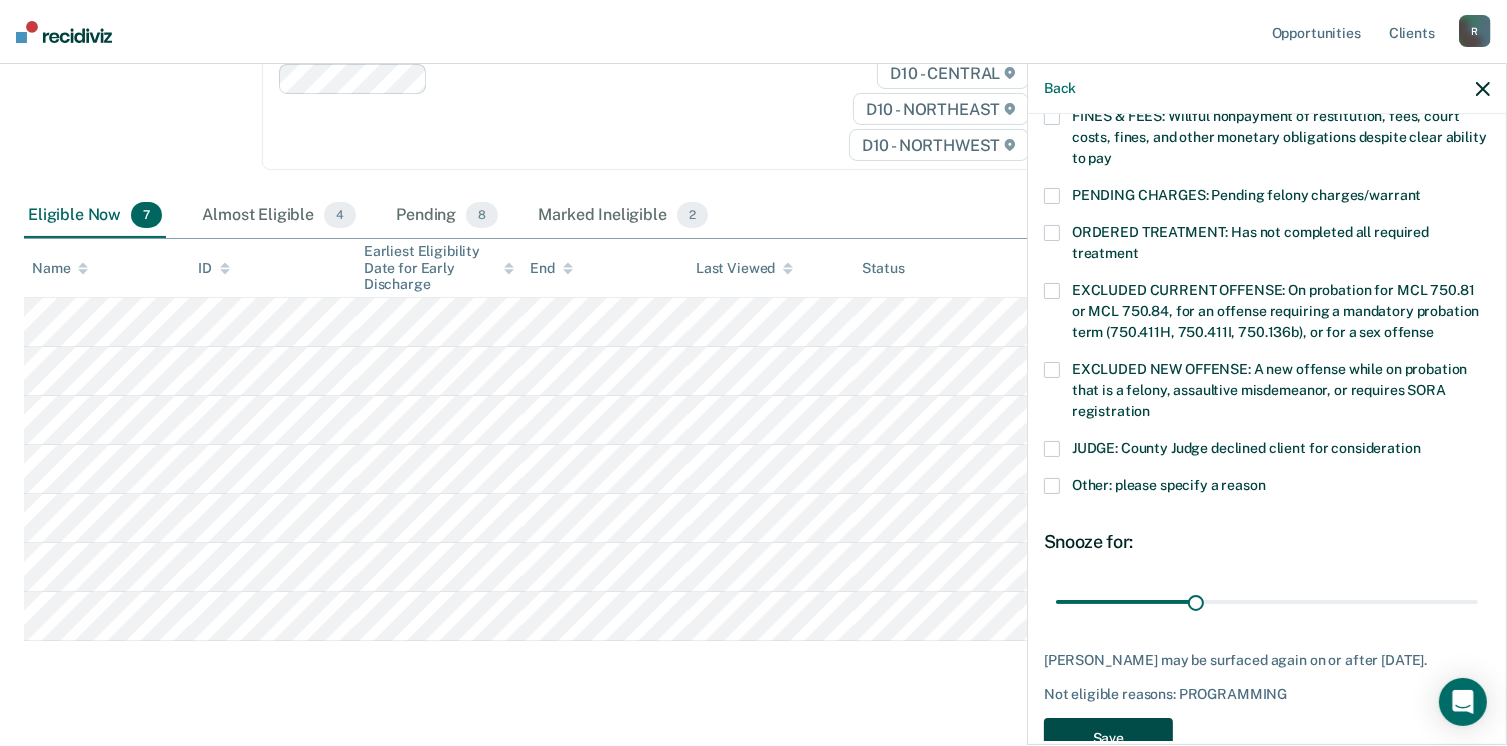 click on "Save" at bounding box center [1108, 738] 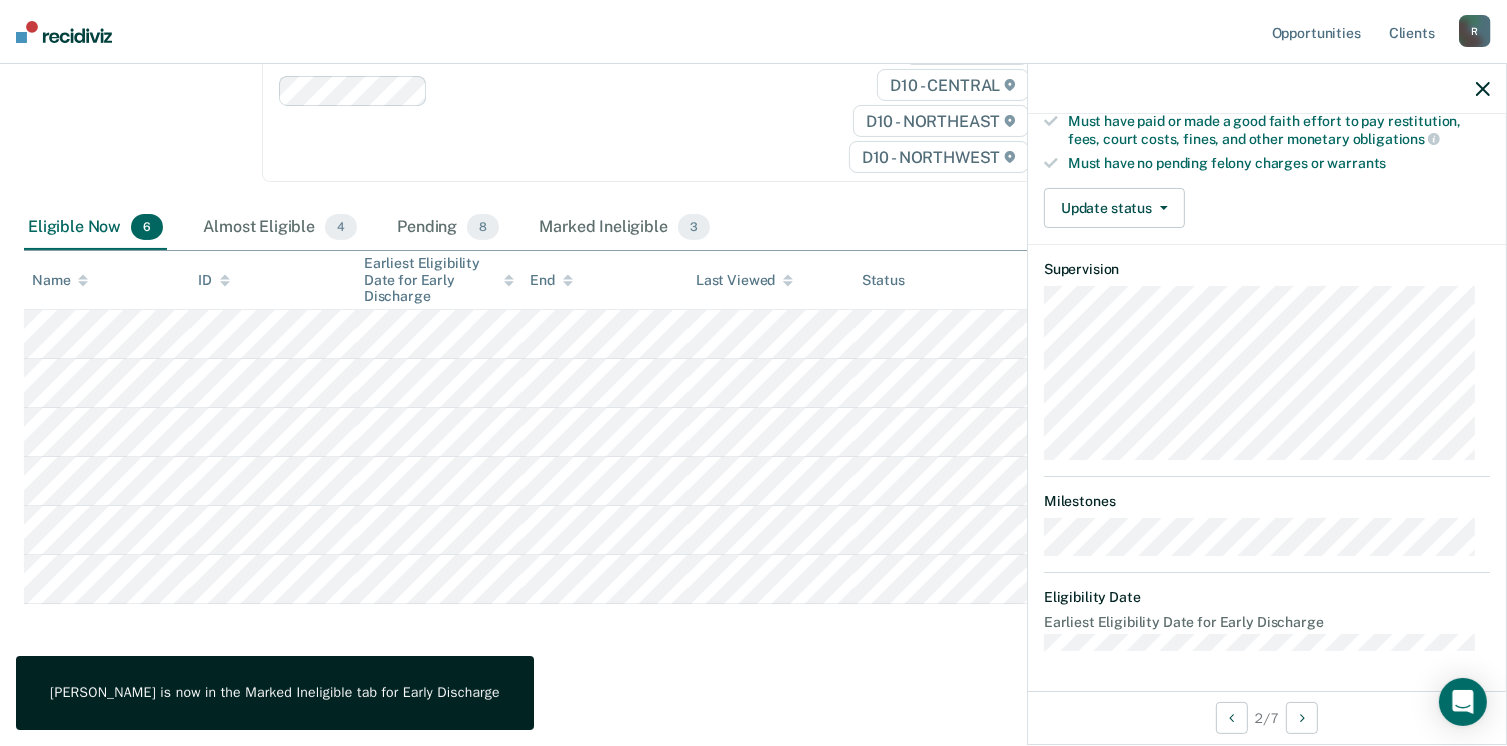 scroll, scrollTop: 371, scrollLeft: 0, axis: vertical 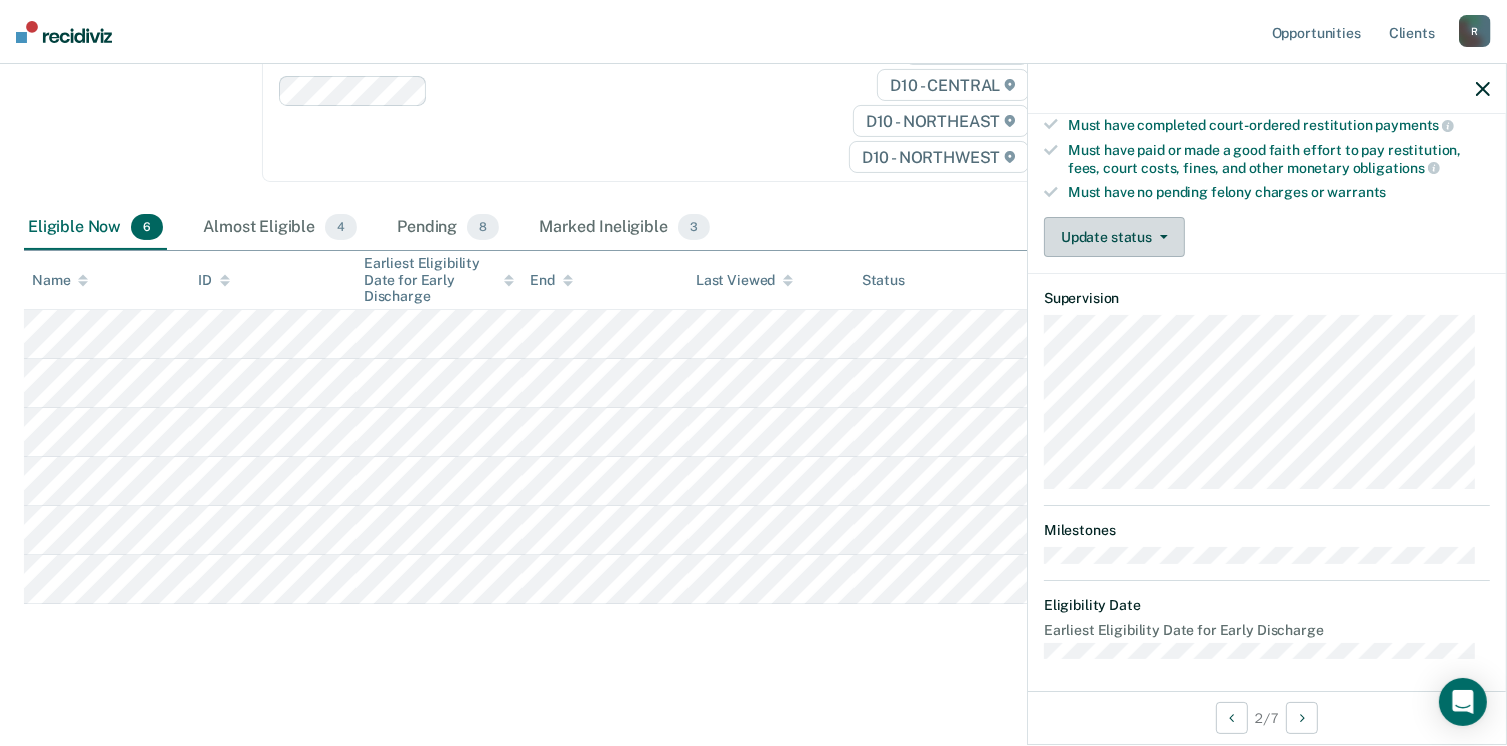 click on "Update status" at bounding box center [1114, 237] 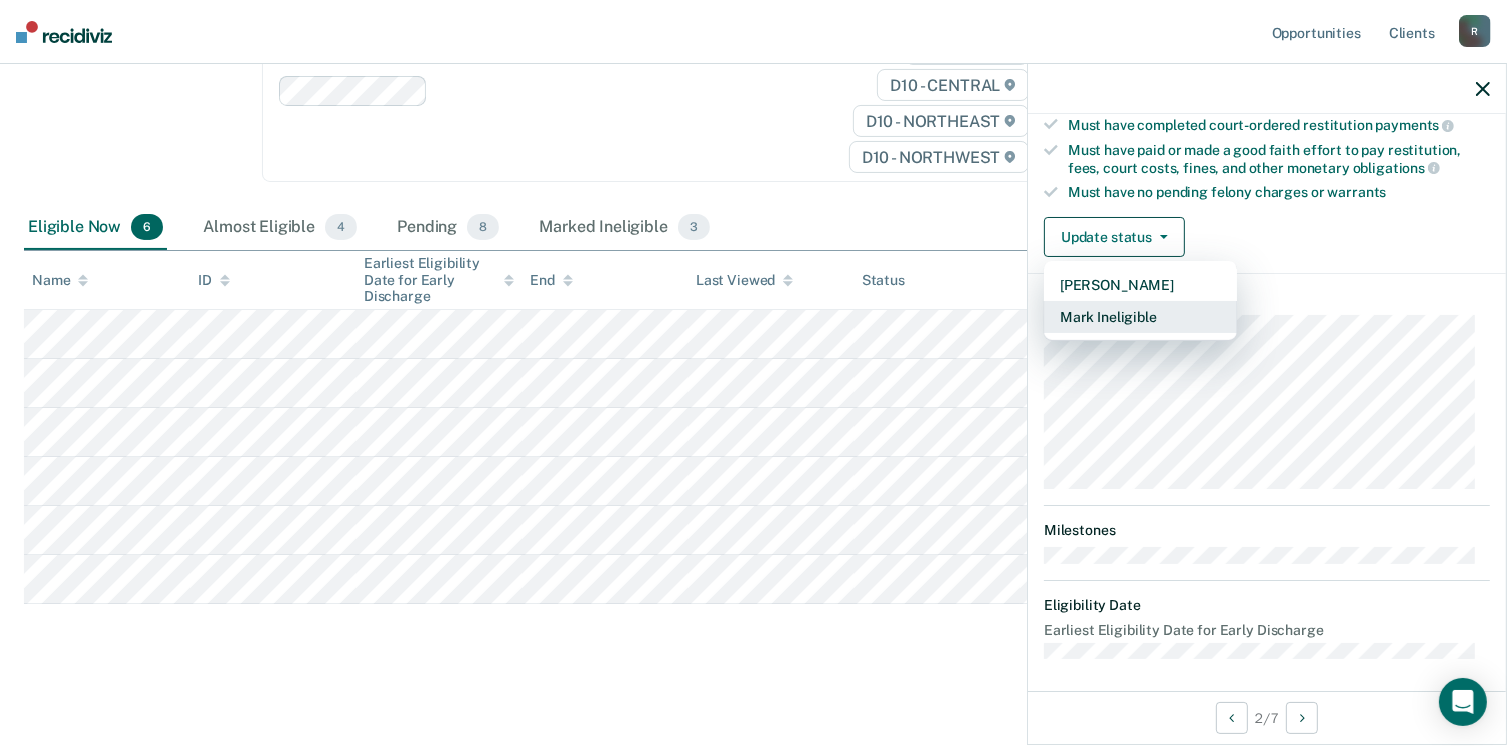 click on "Mark Ineligible" at bounding box center (1140, 317) 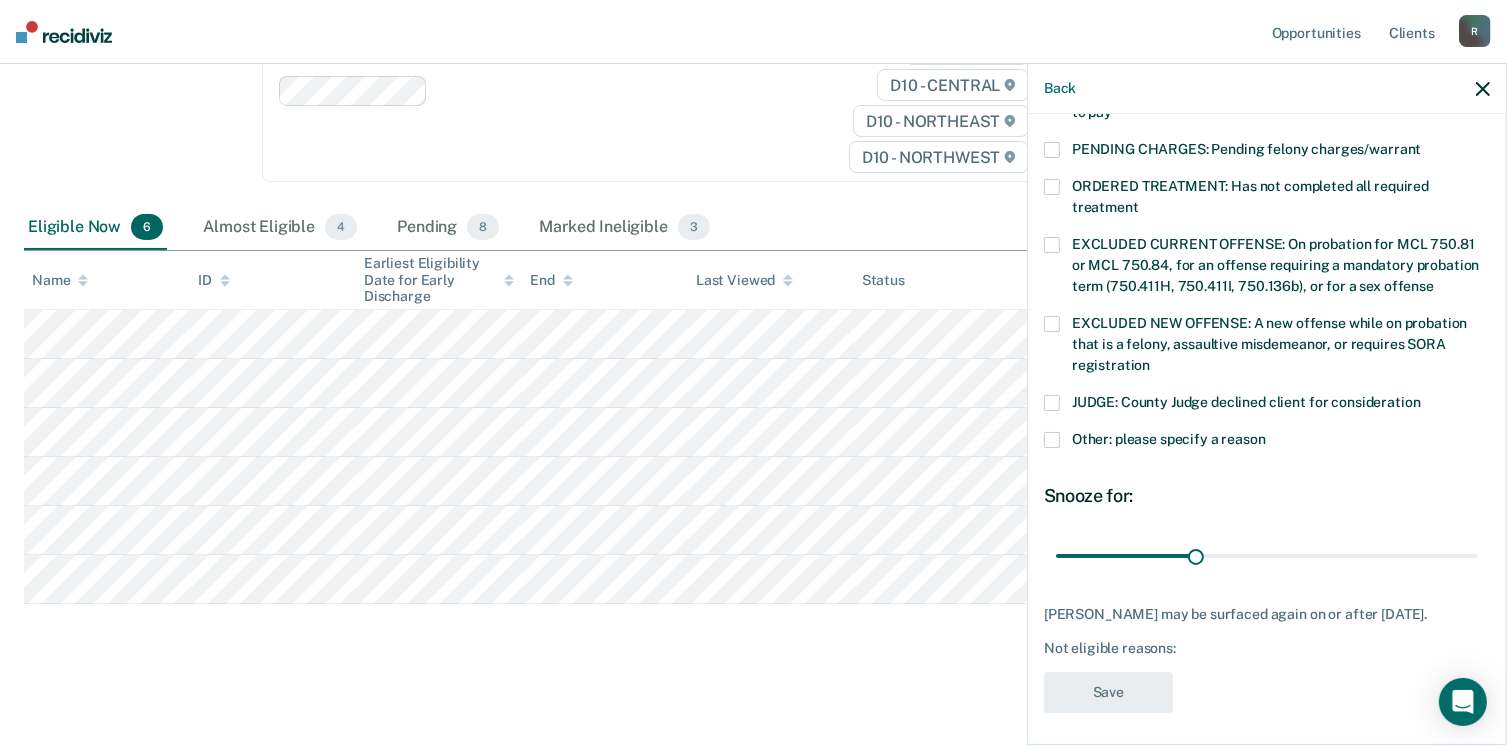 scroll, scrollTop: 647, scrollLeft: 0, axis: vertical 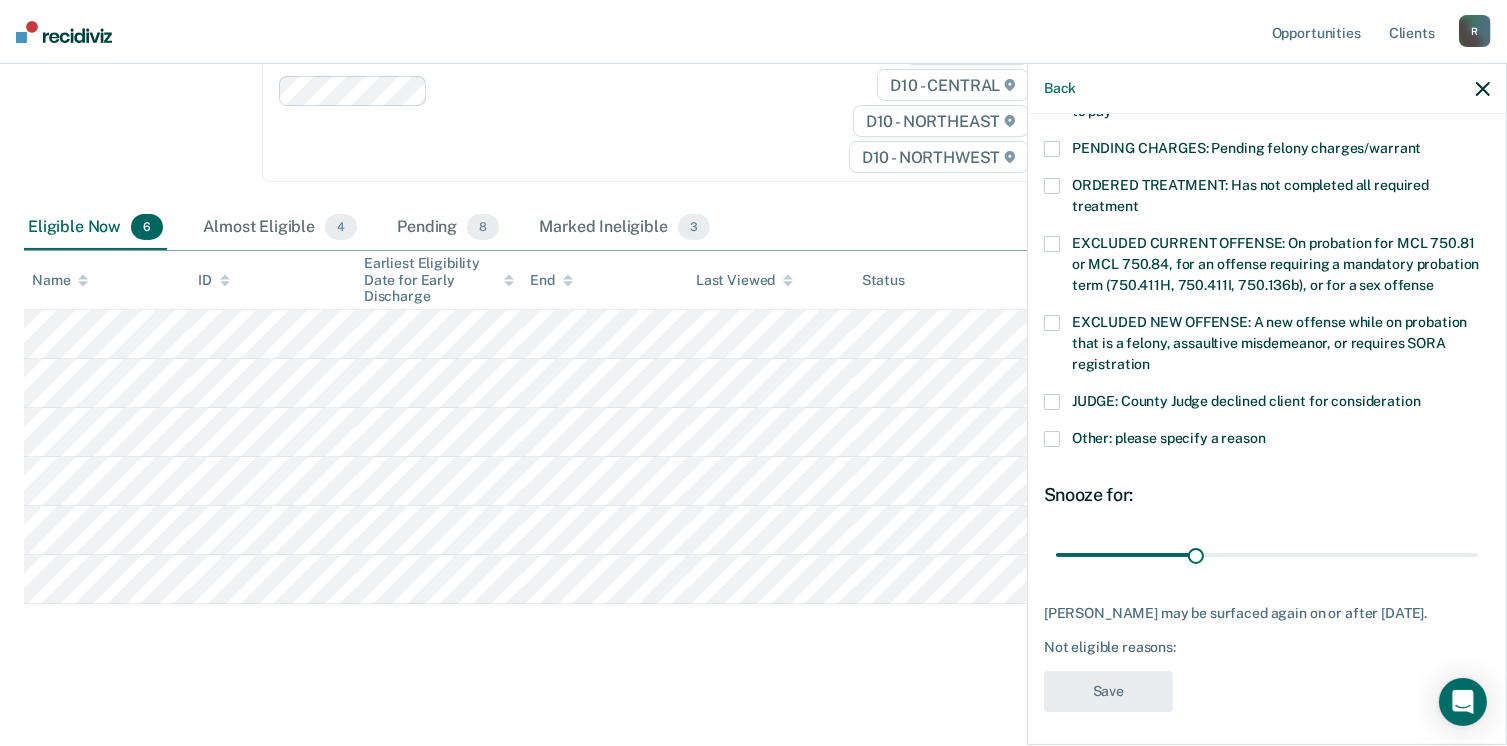 click at bounding box center (1052, 439) 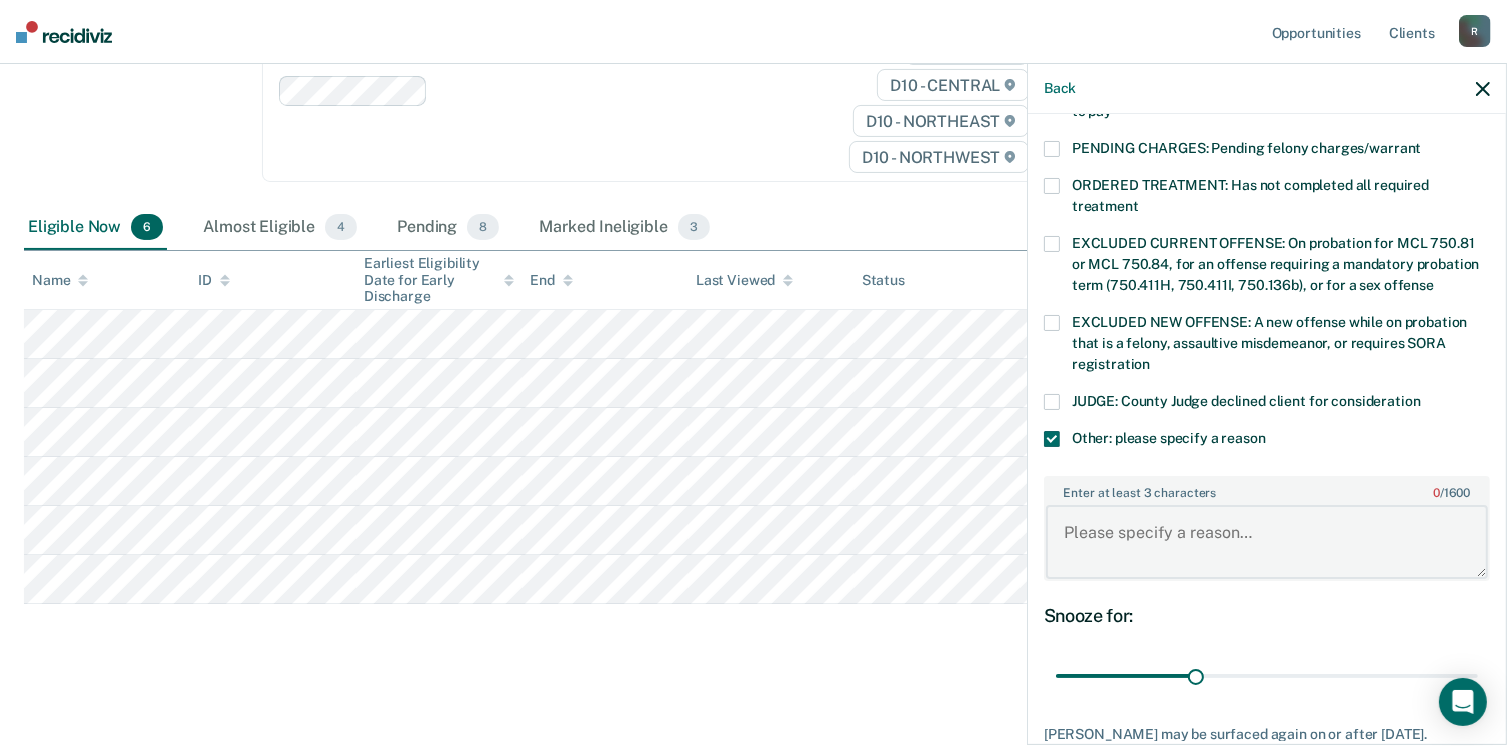 click on "Enter at least 3 characters 0  /  1600" at bounding box center [1267, 542] 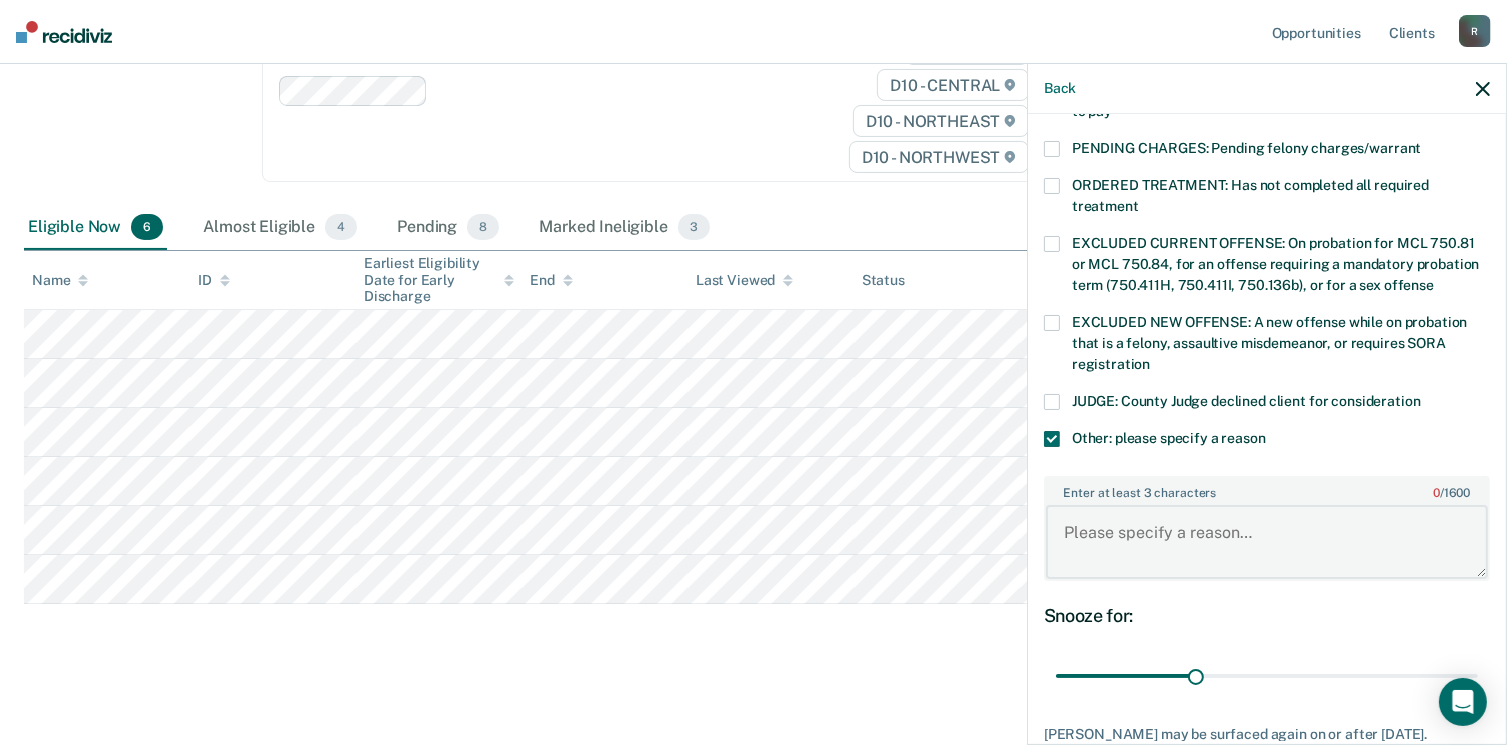 paste on "Monthly payments towards fees/costs. Payments begin [DATE]. Must be paid in full." 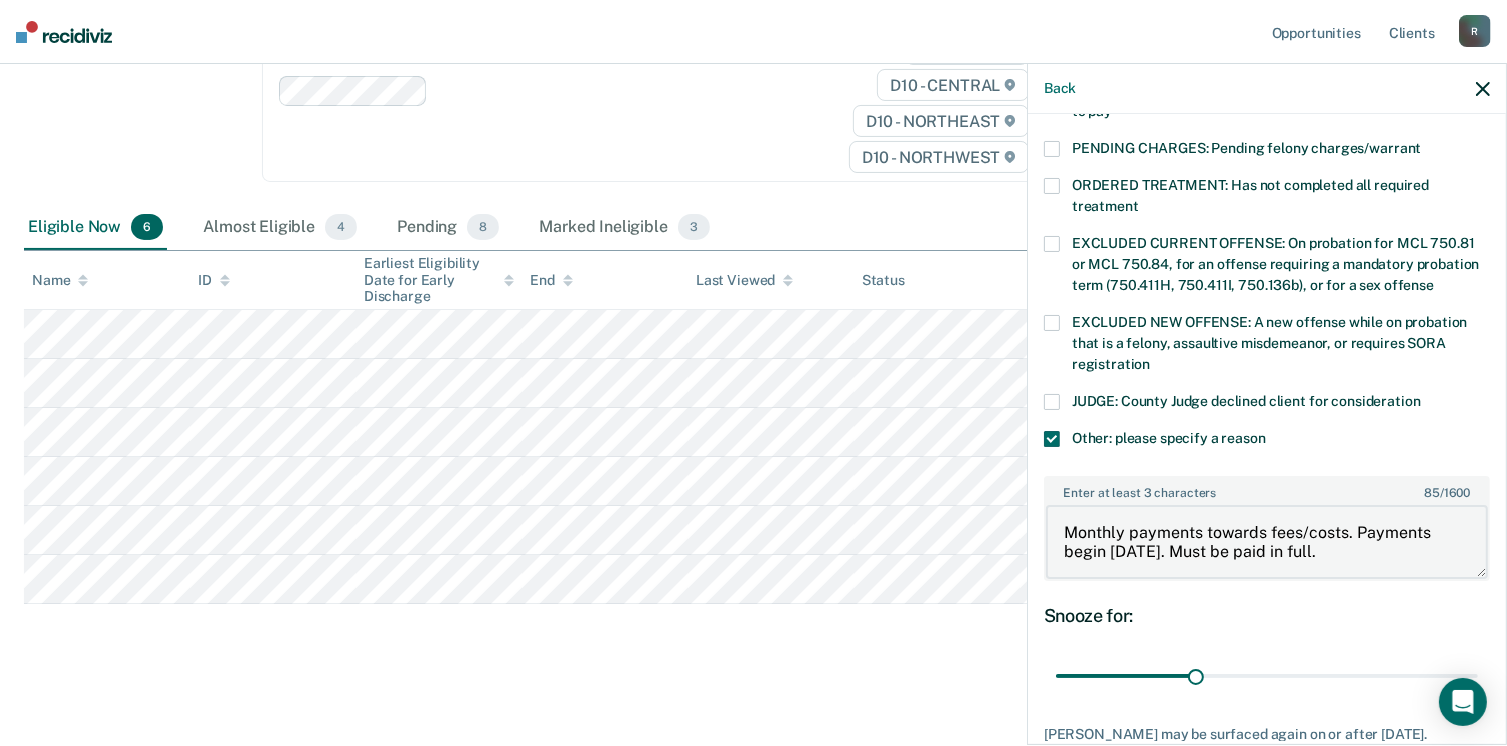 type on "Monthly payments towards fees/costs. Payments begin [DATE]. Must be paid in full." 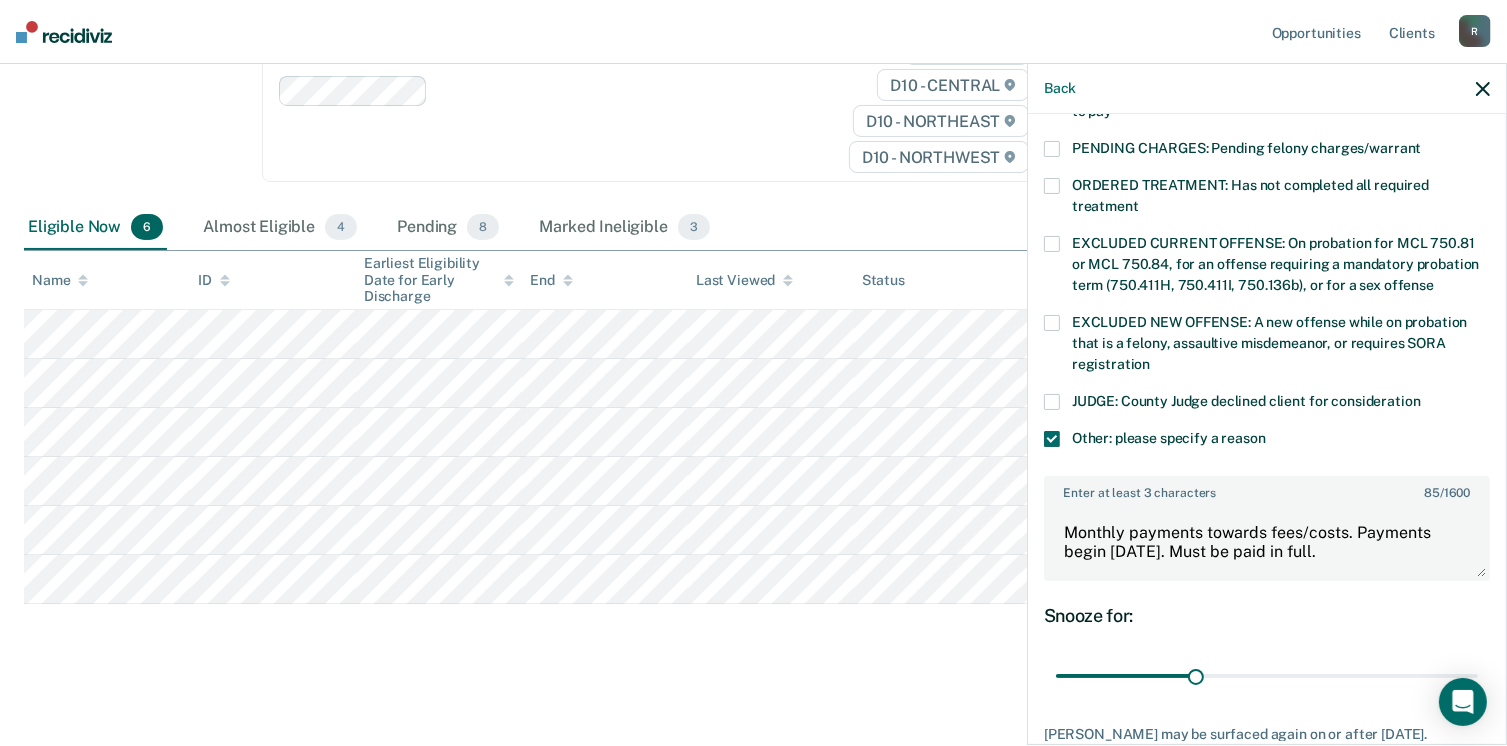 scroll, scrollTop: 766, scrollLeft: 0, axis: vertical 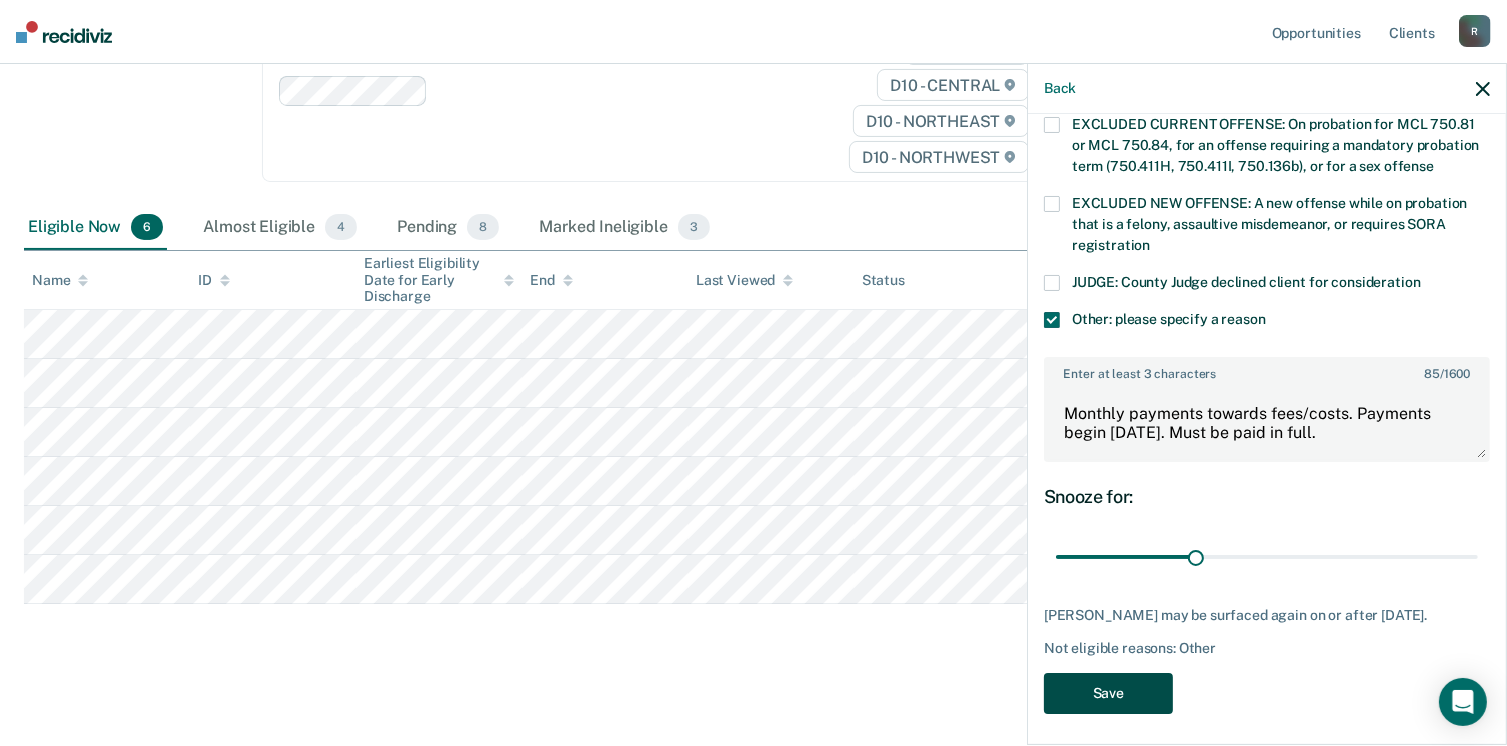 click on "Save" at bounding box center (1108, 693) 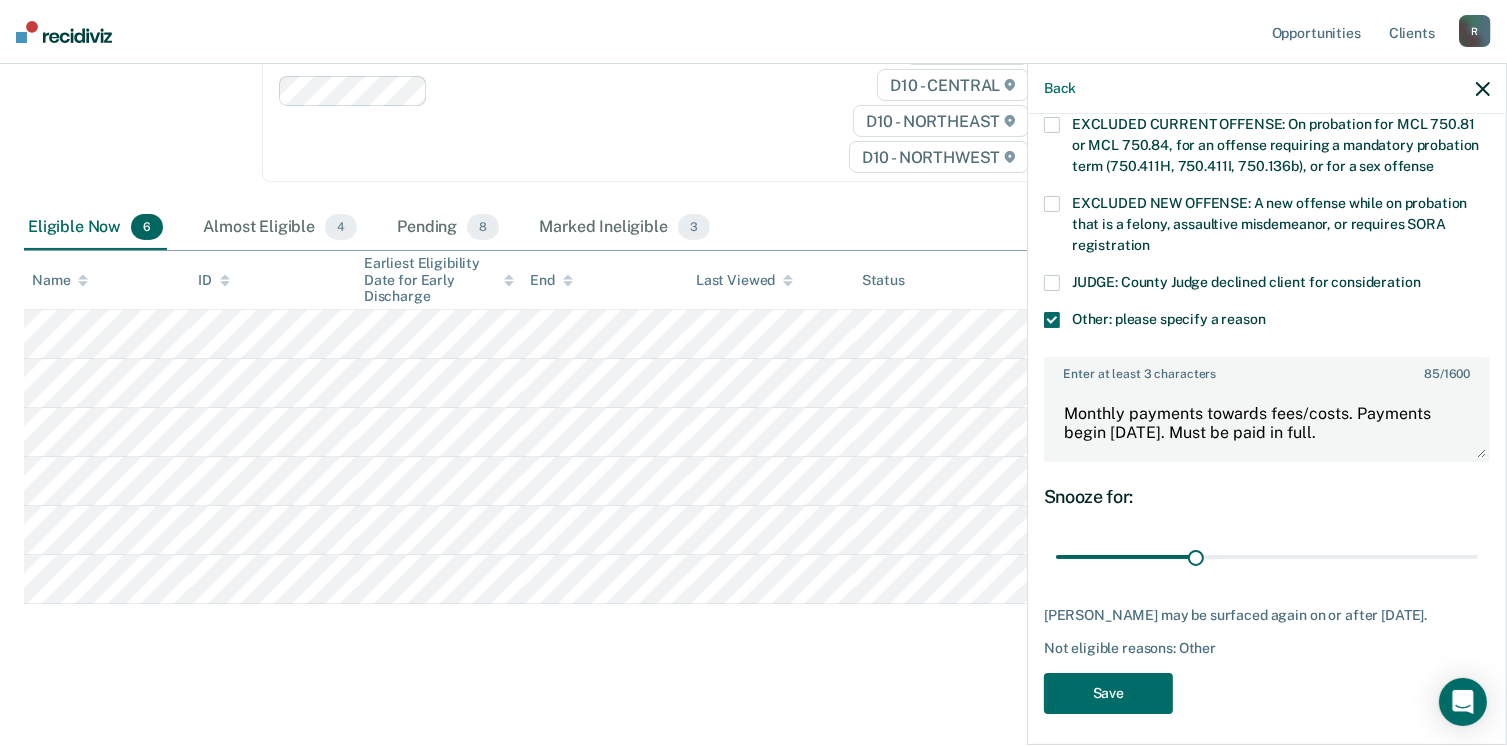 scroll, scrollTop: 238, scrollLeft: 0, axis: vertical 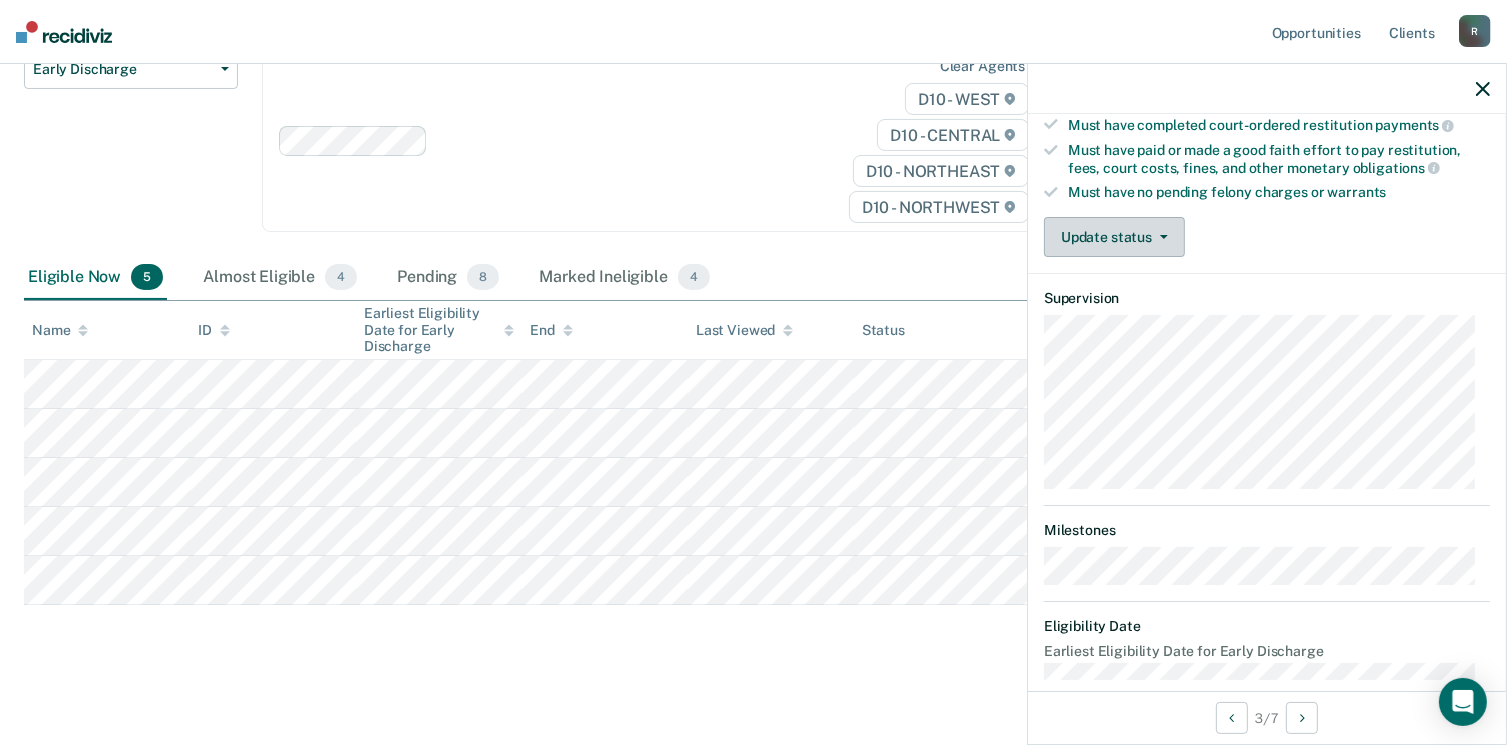 click at bounding box center [1160, 237] 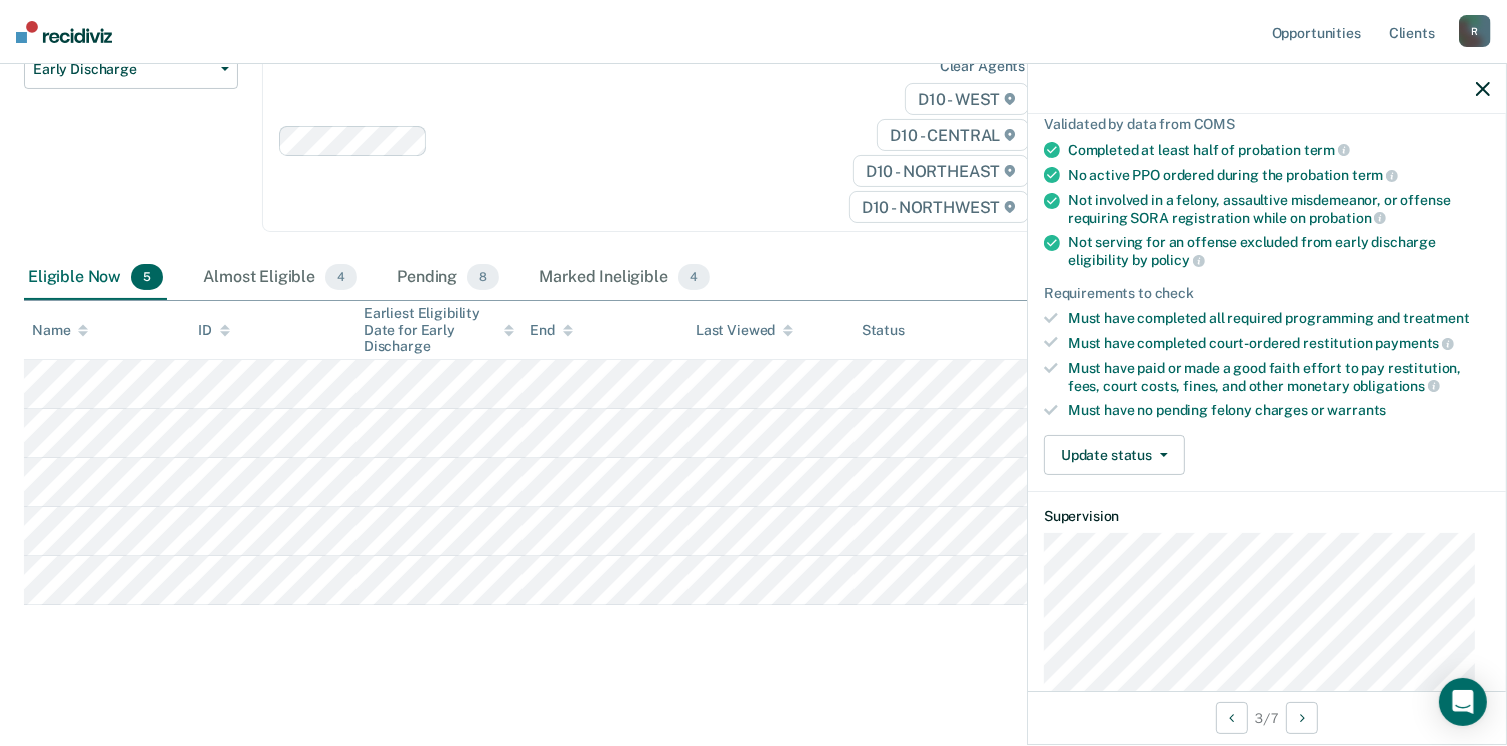 scroll, scrollTop: 167, scrollLeft: 0, axis: vertical 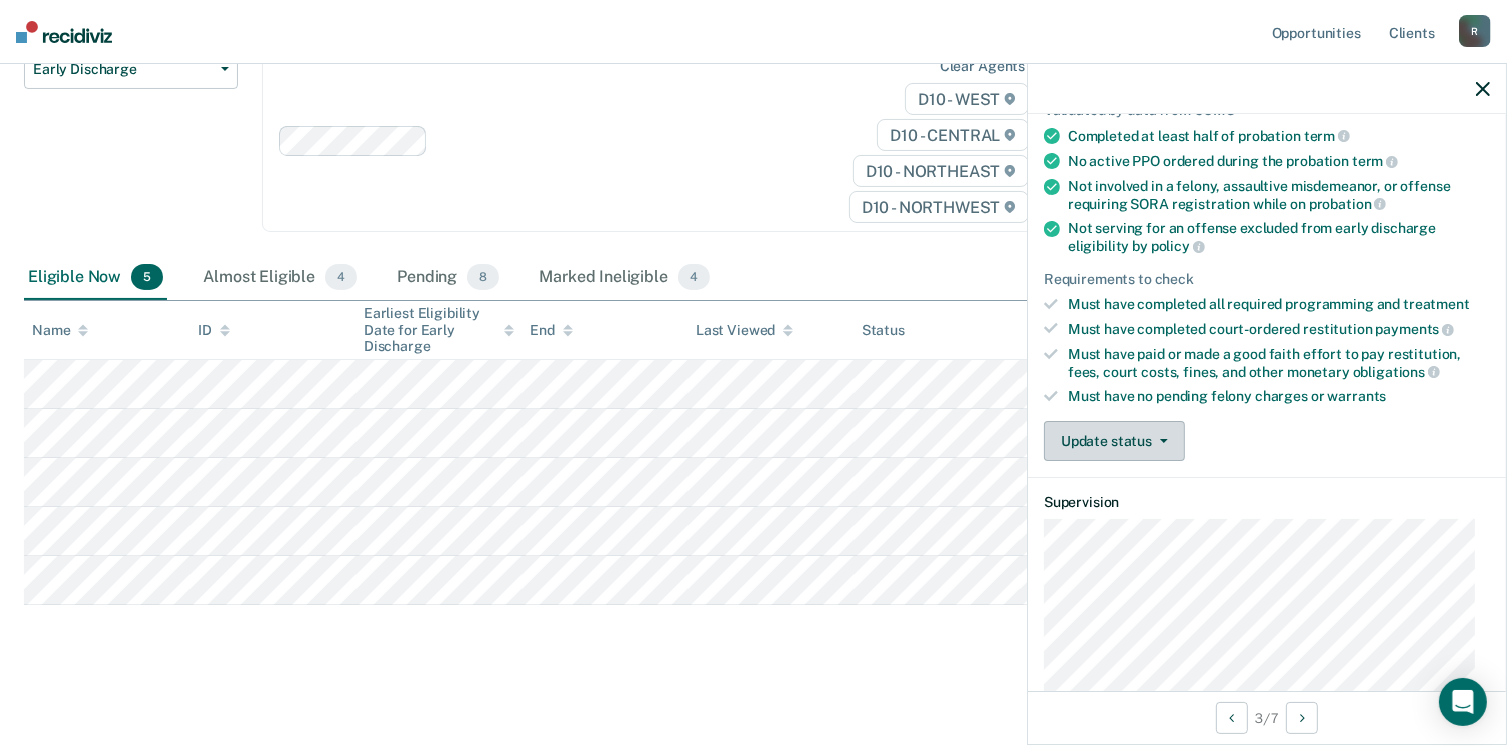 click on "Update status" at bounding box center [1114, 441] 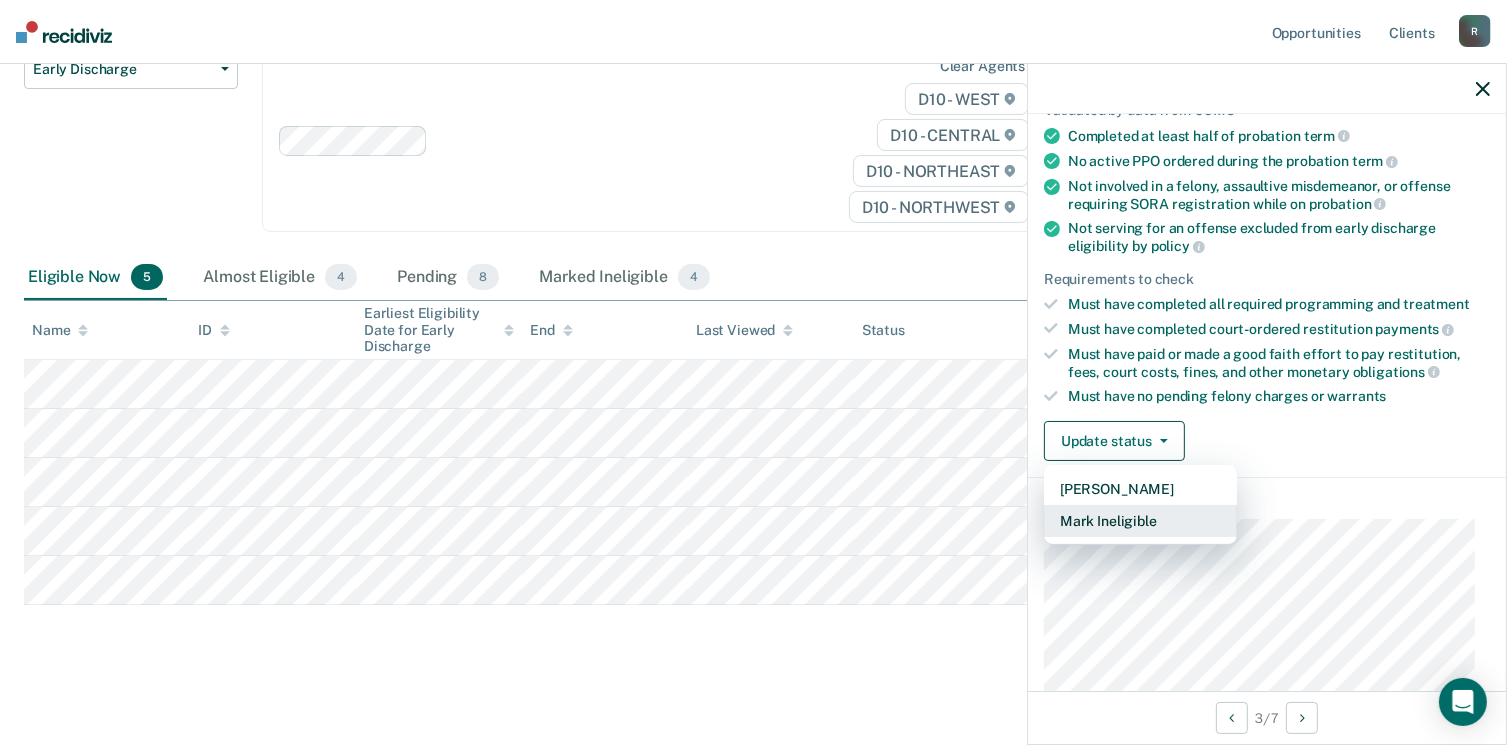 click on "Mark Ineligible" at bounding box center (1140, 521) 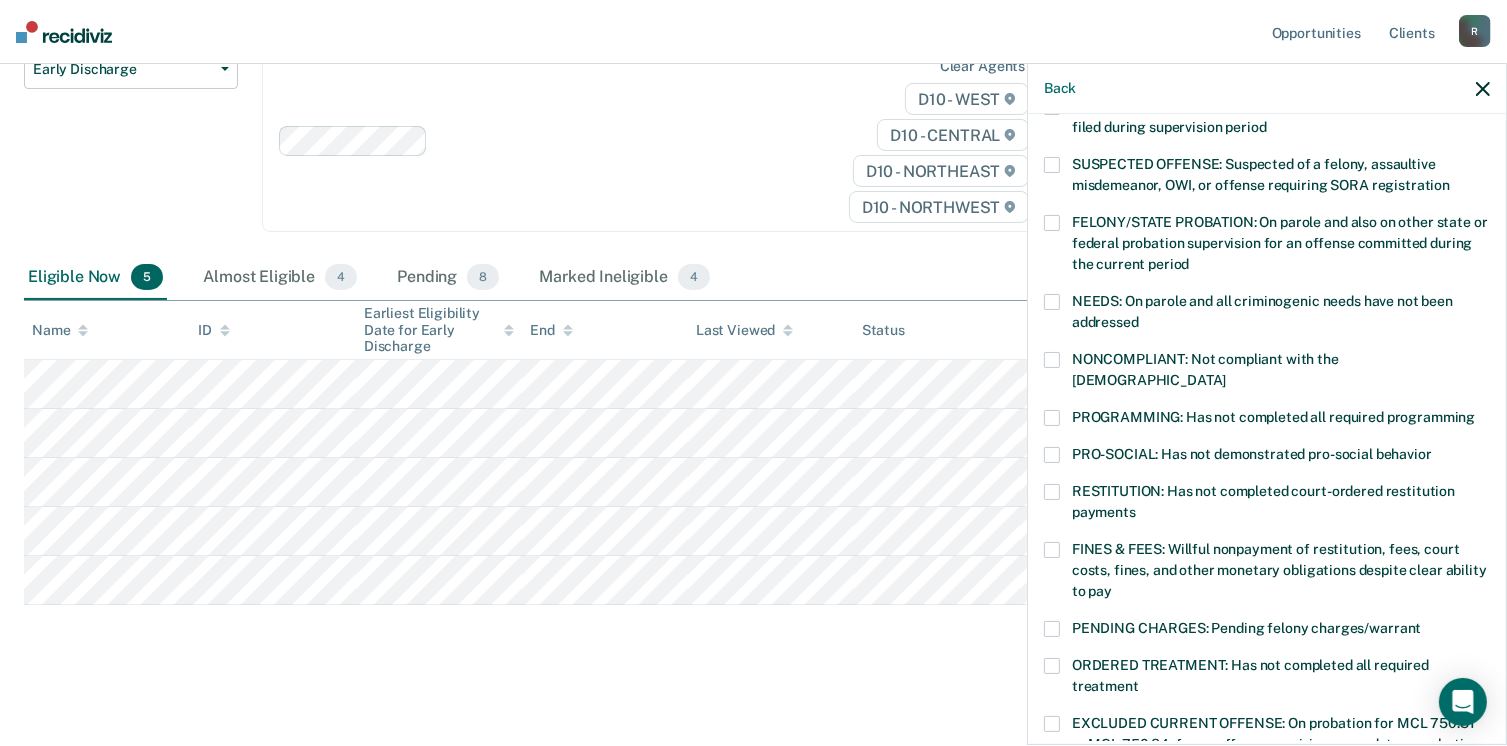 click at bounding box center (1052, 418) 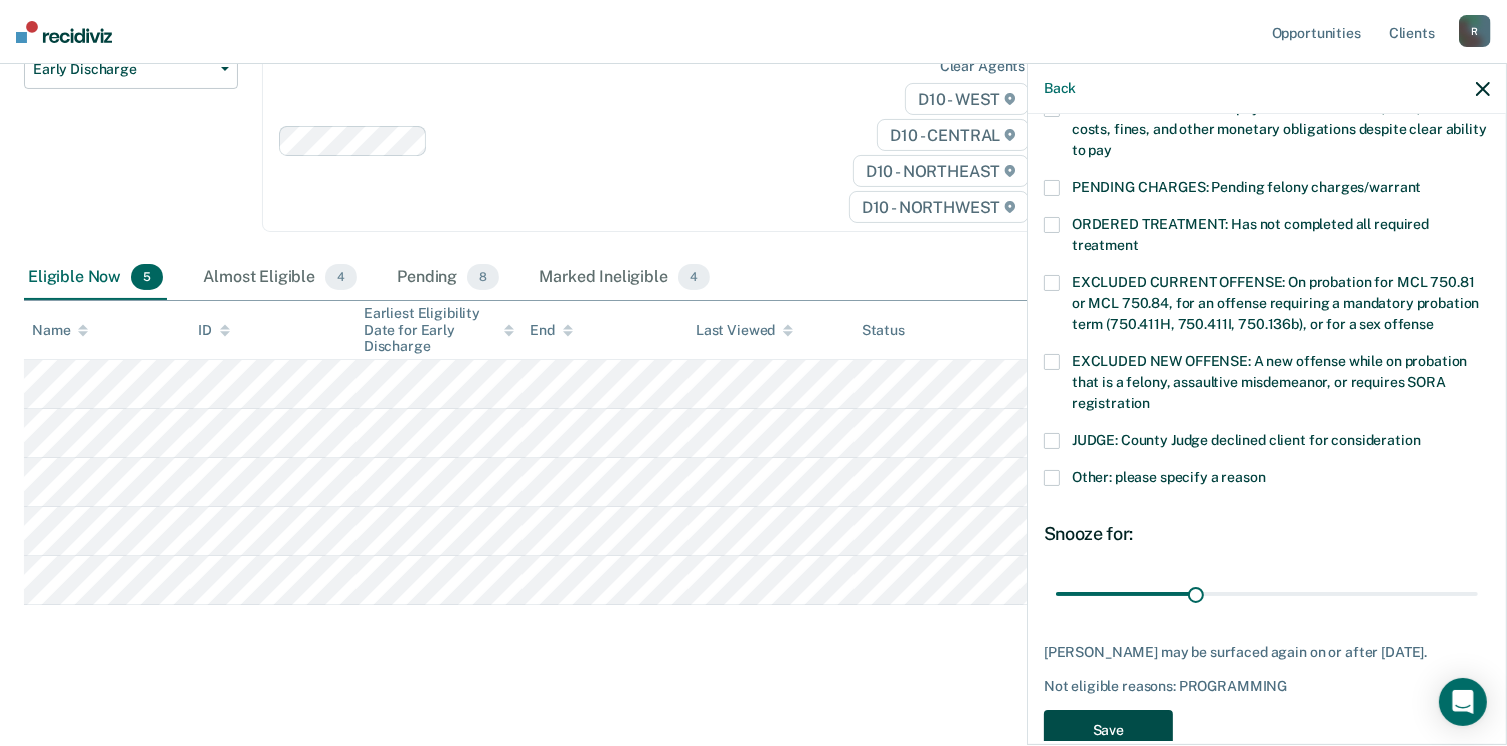 scroll, scrollTop: 630, scrollLeft: 0, axis: vertical 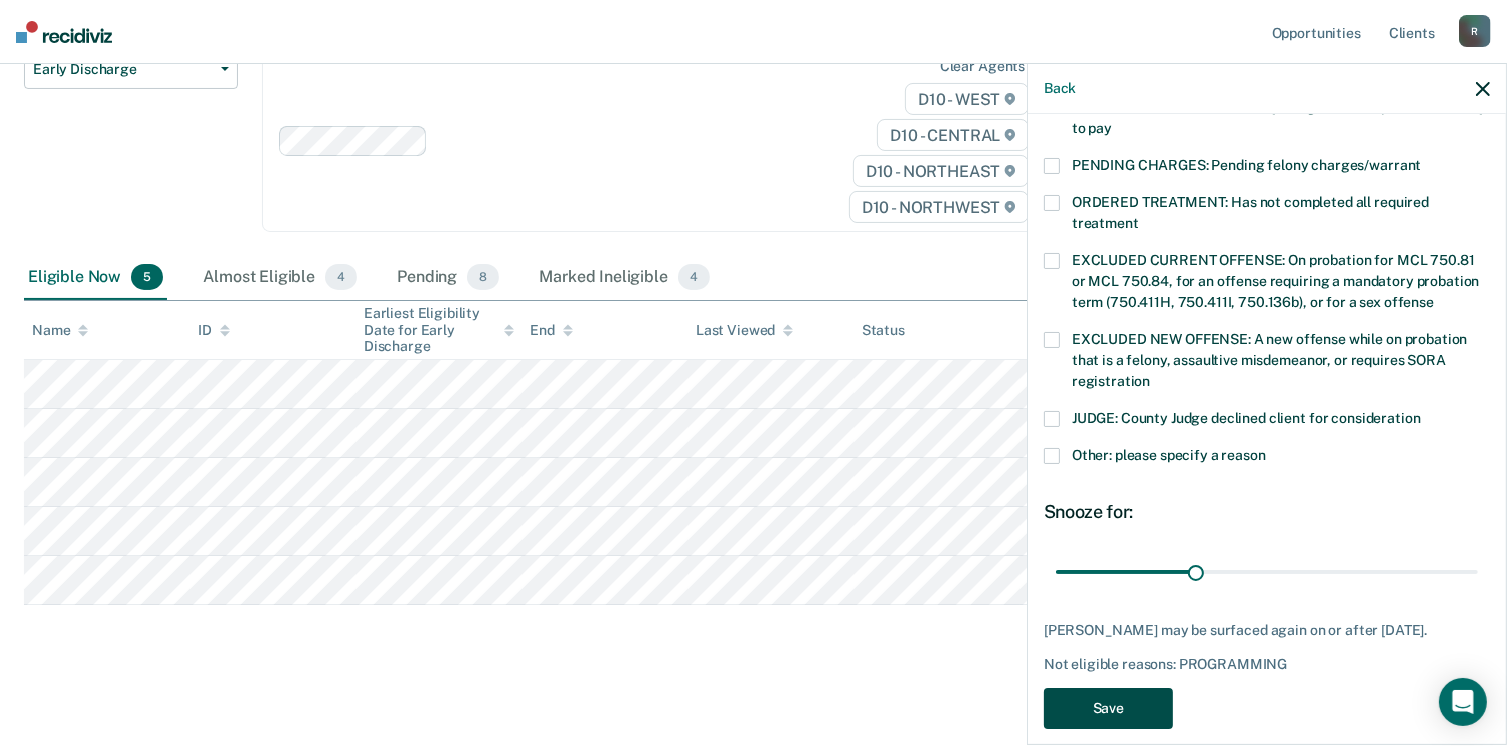 click on "Save" at bounding box center (1108, 708) 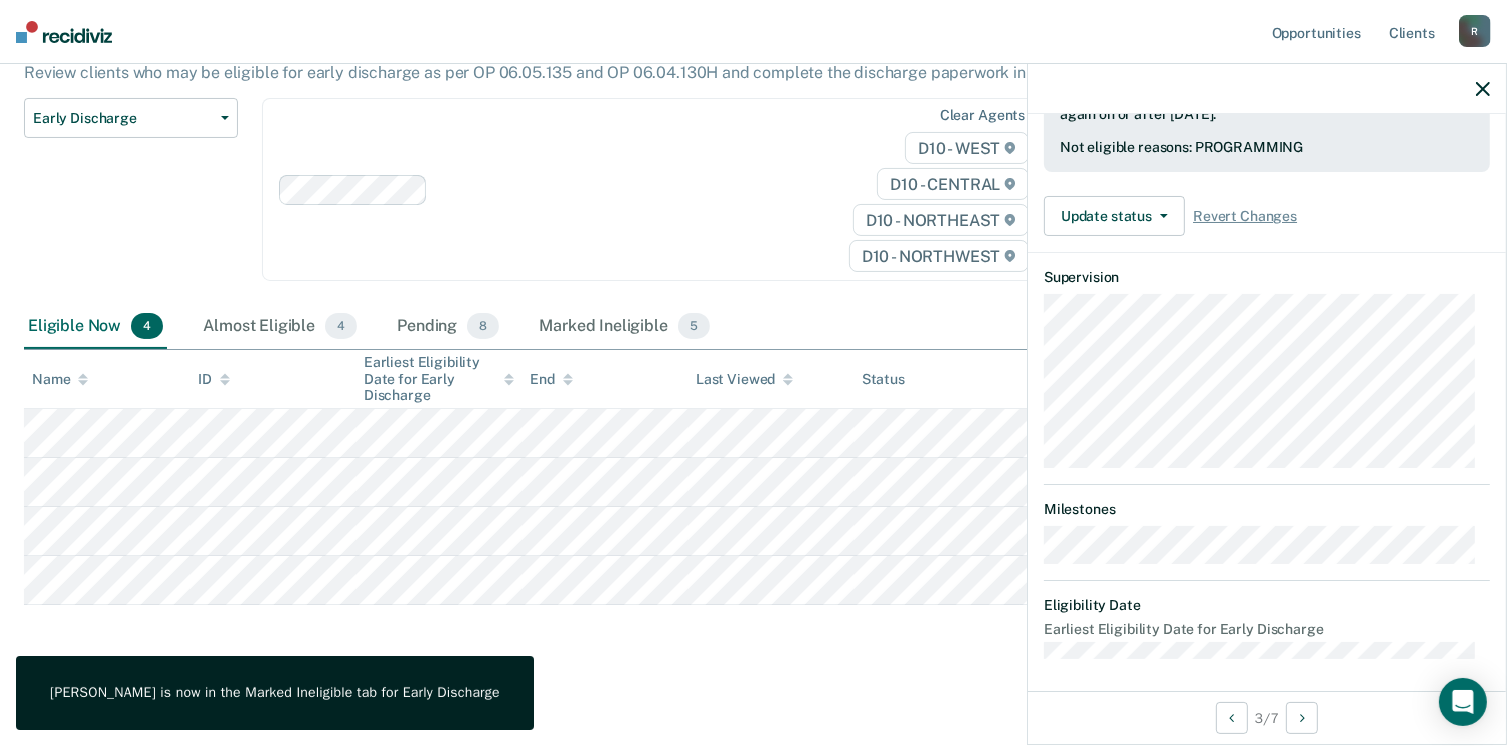 scroll, scrollTop: 371, scrollLeft: 0, axis: vertical 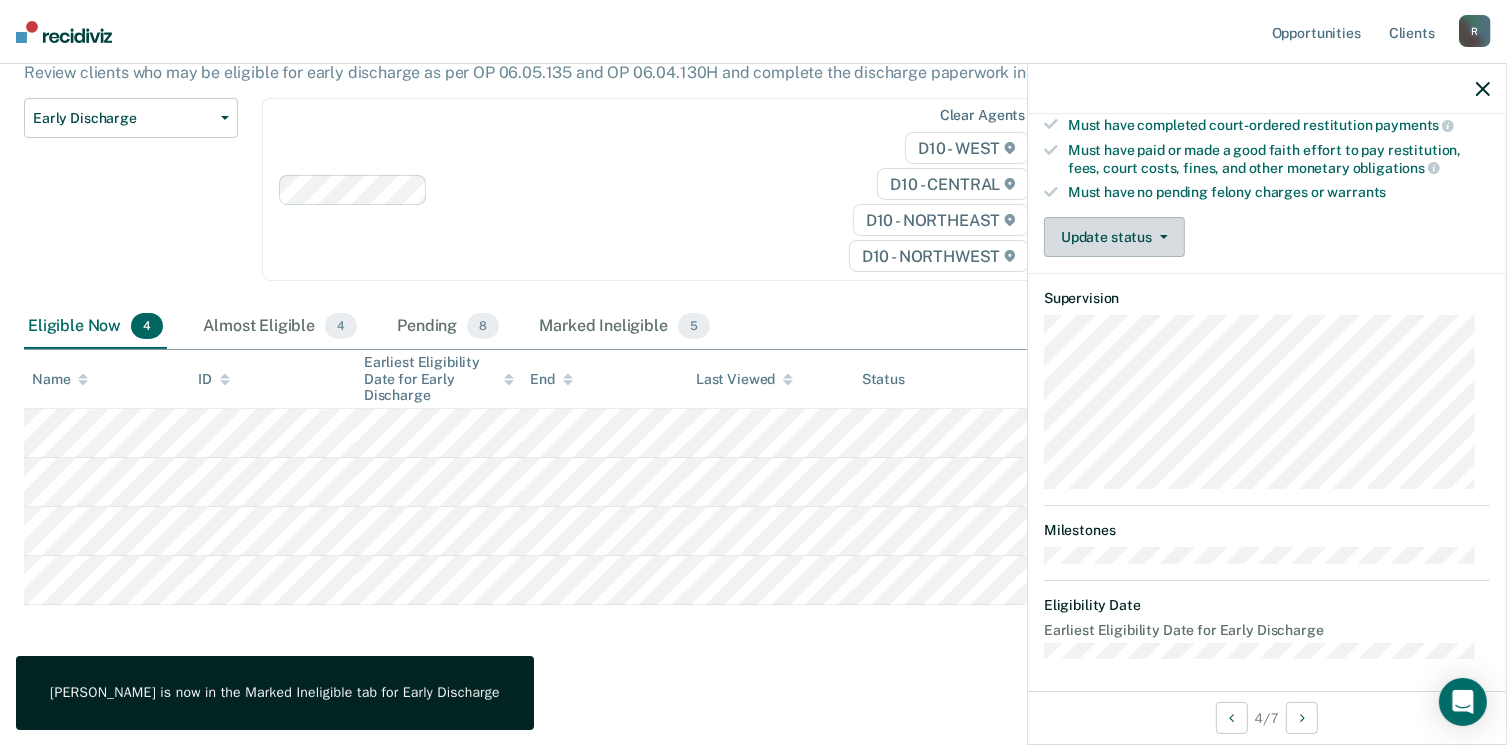 click on "Update status" at bounding box center (1114, 237) 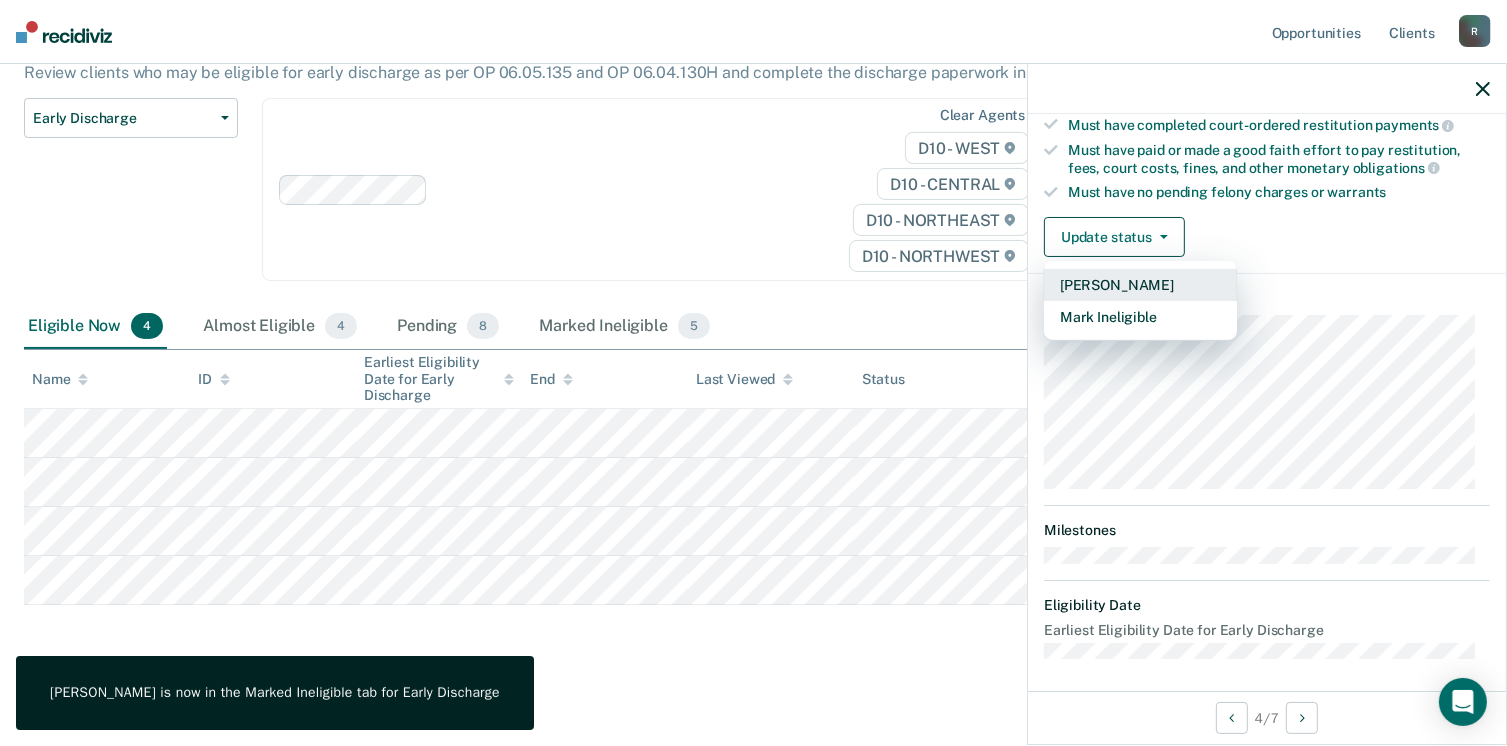 click on "[PERSON_NAME]" at bounding box center [1140, 285] 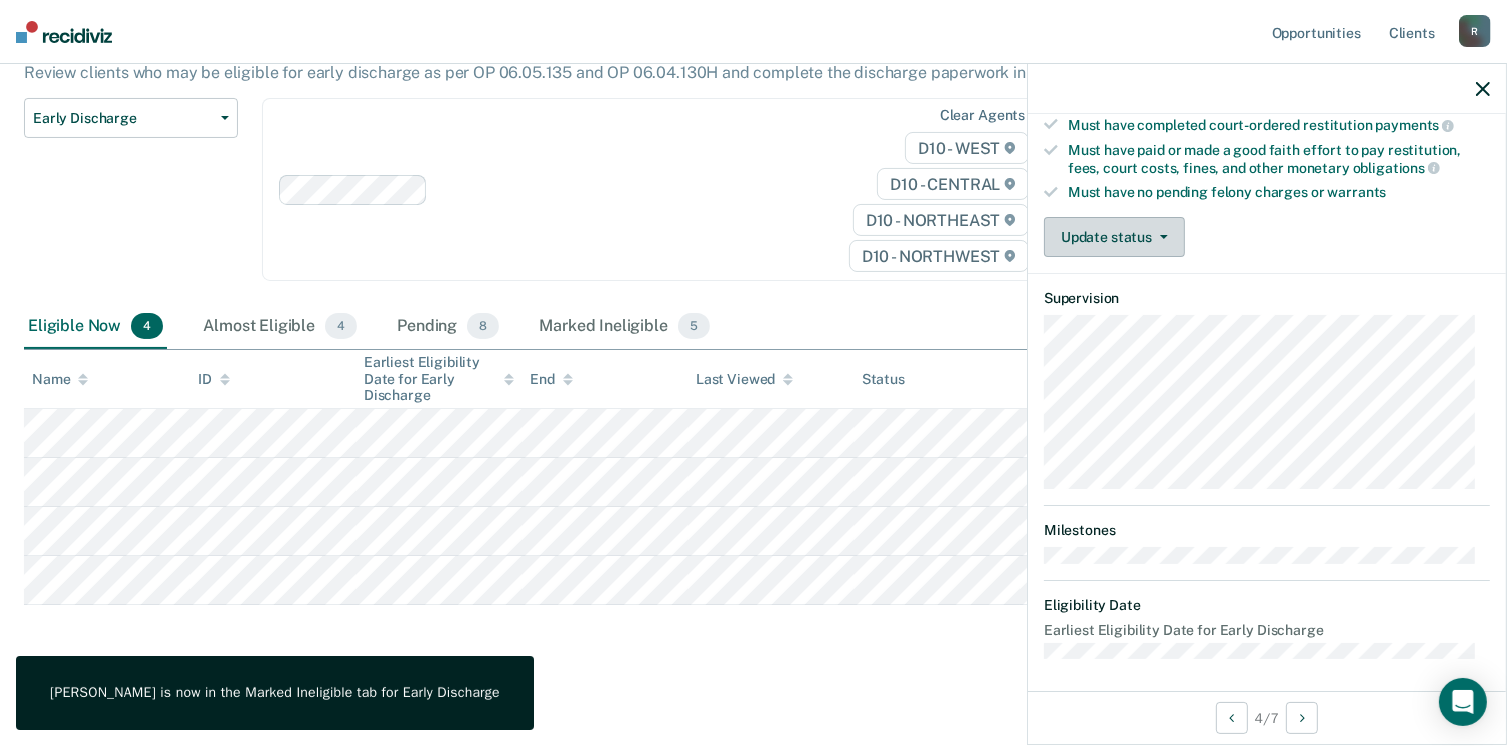 scroll, scrollTop: 140, scrollLeft: 0, axis: vertical 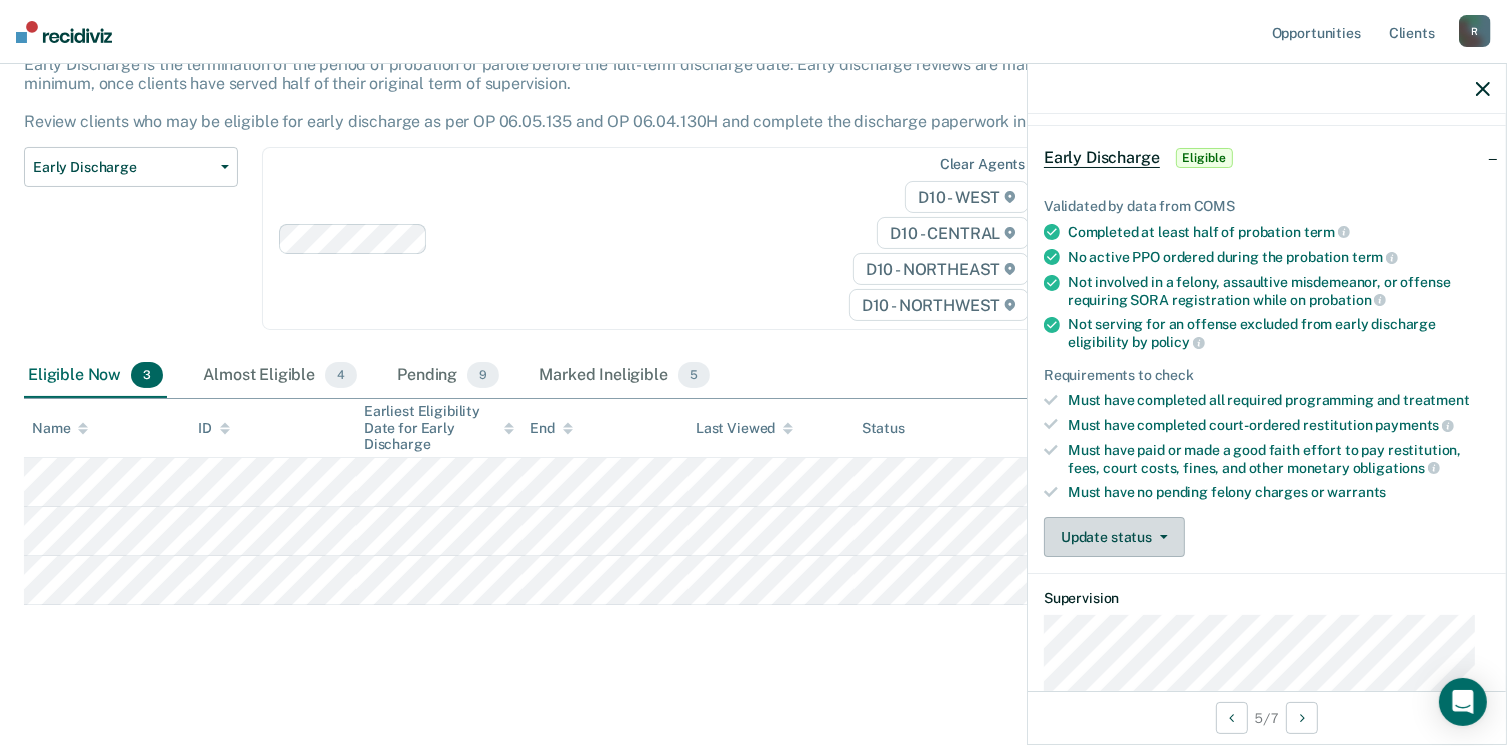 click on "Update status" at bounding box center (1114, 537) 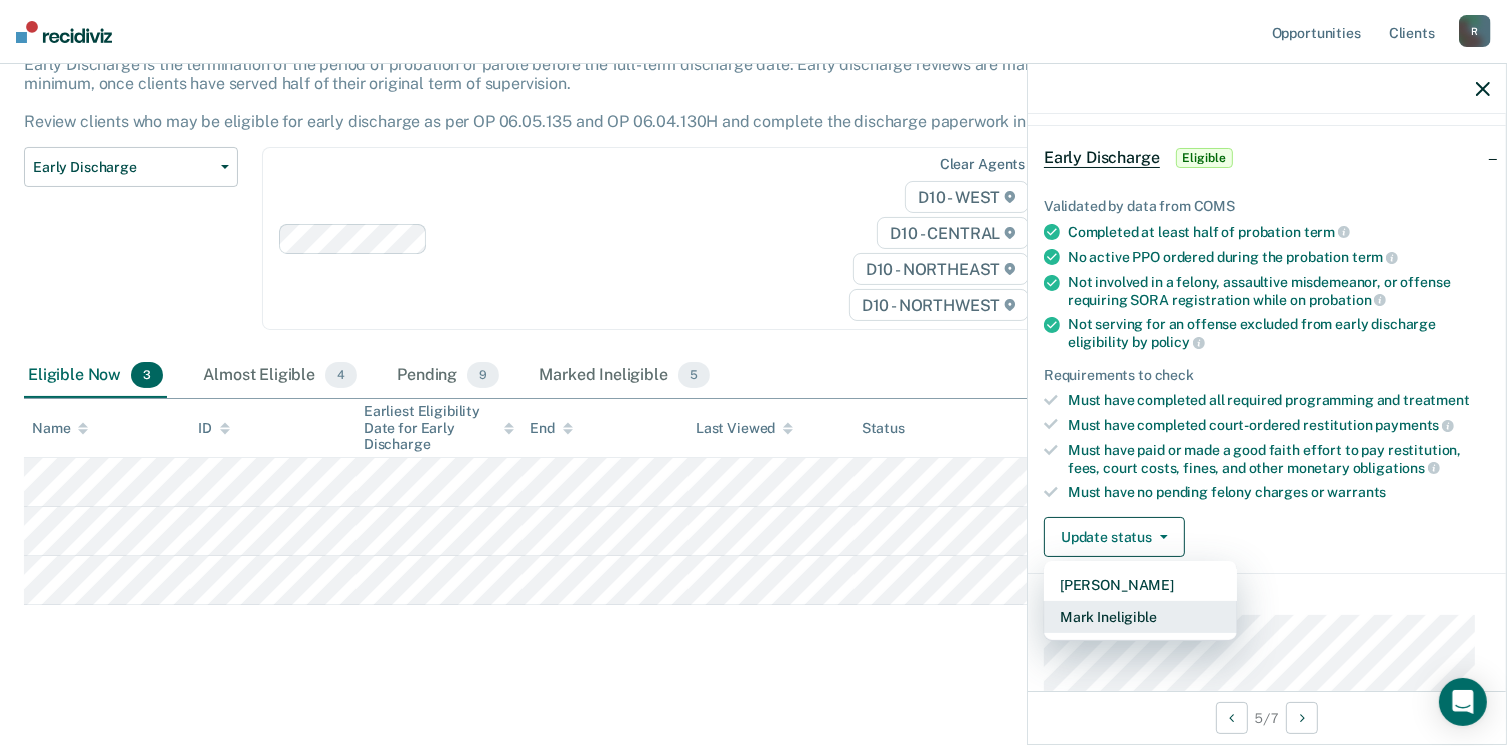 click on "Mark Ineligible" at bounding box center (1140, 617) 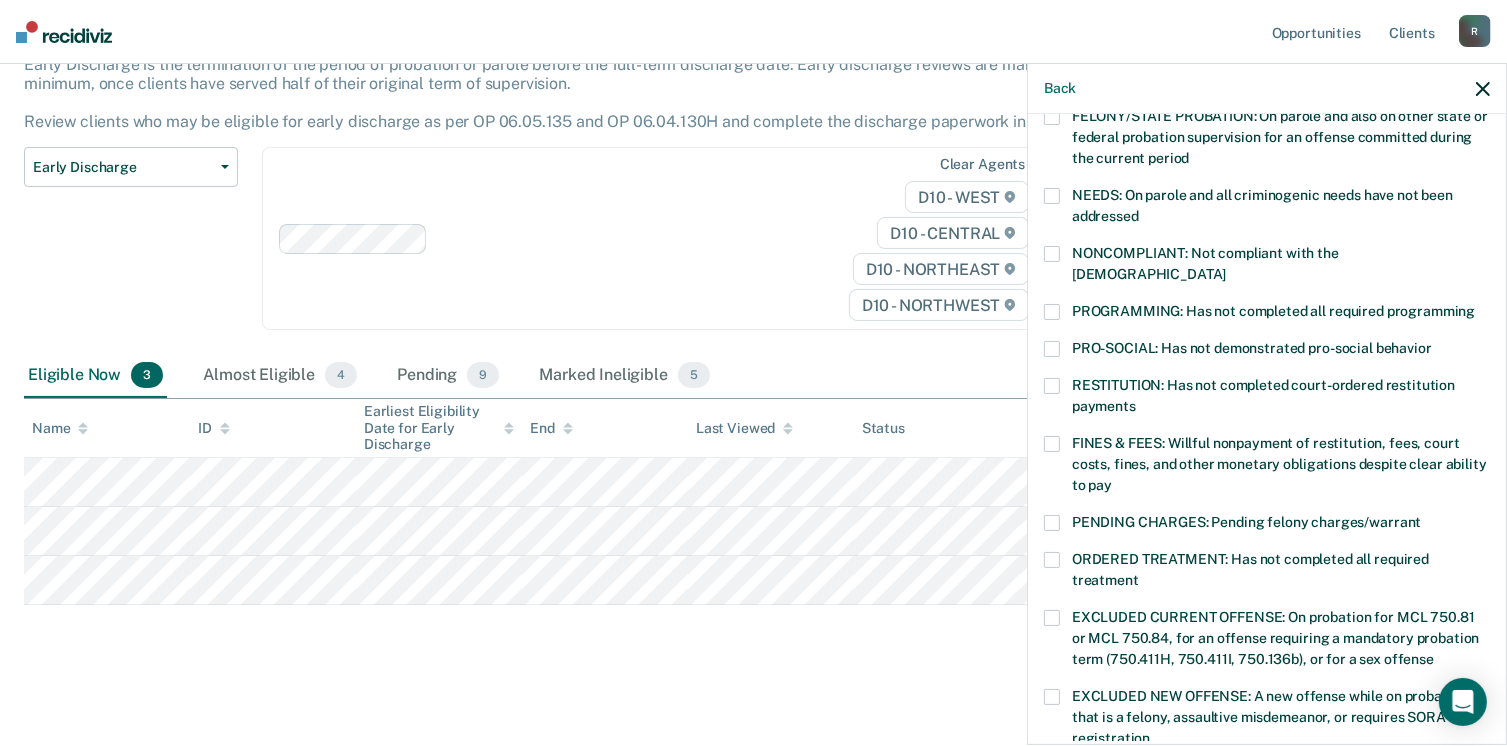 scroll, scrollTop: 271, scrollLeft: 0, axis: vertical 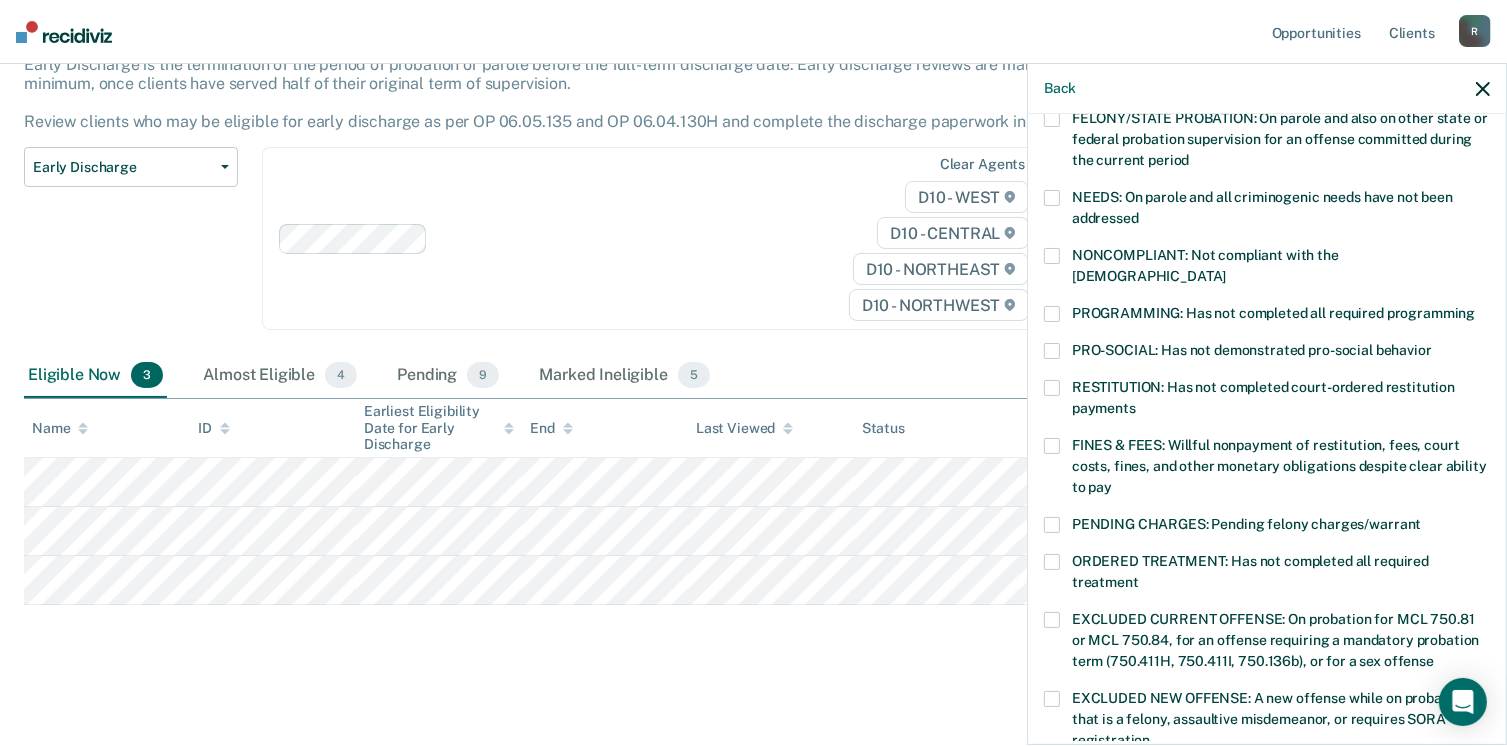 click on "PROGRAMMING: Has not completed all required programming" at bounding box center [1267, 316] 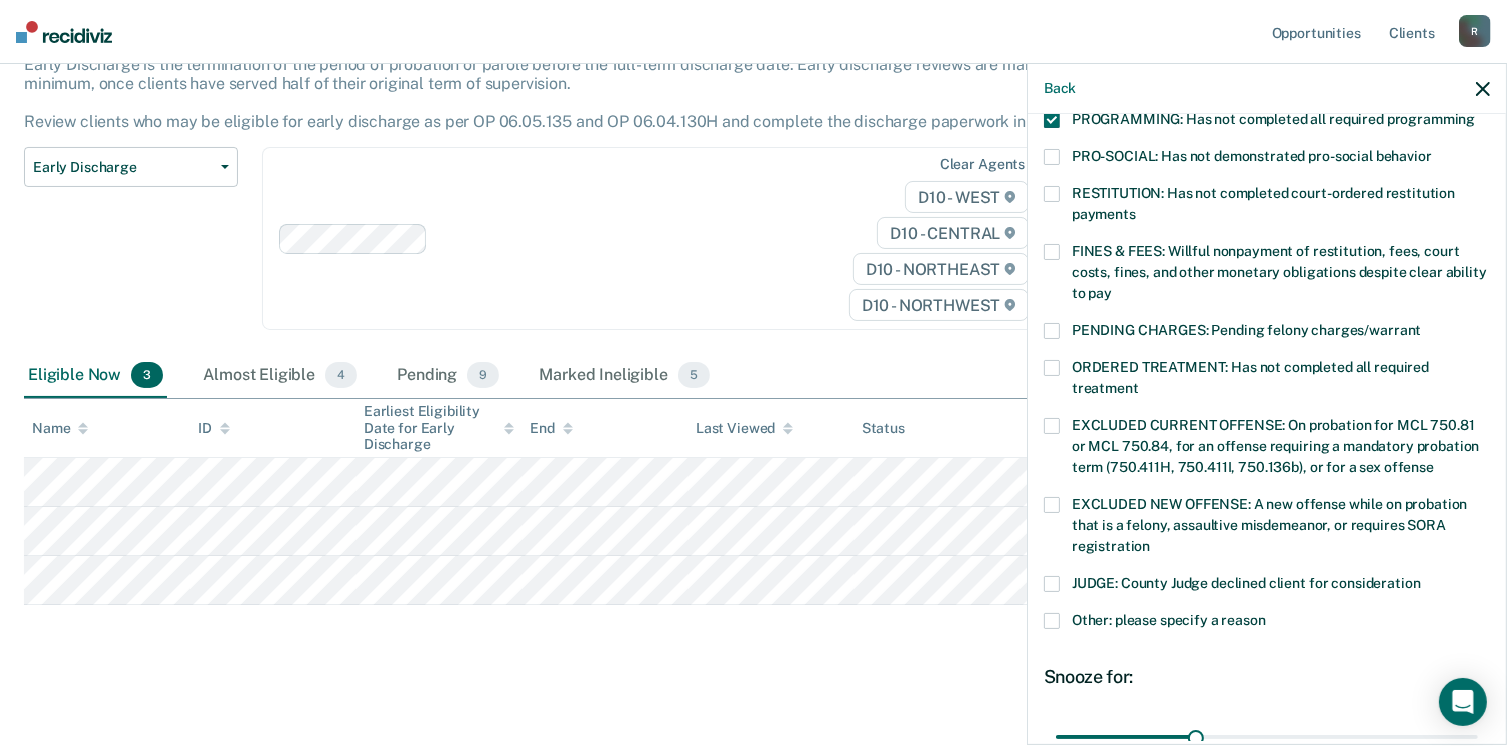 scroll, scrollTop: 630, scrollLeft: 0, axis: vertical 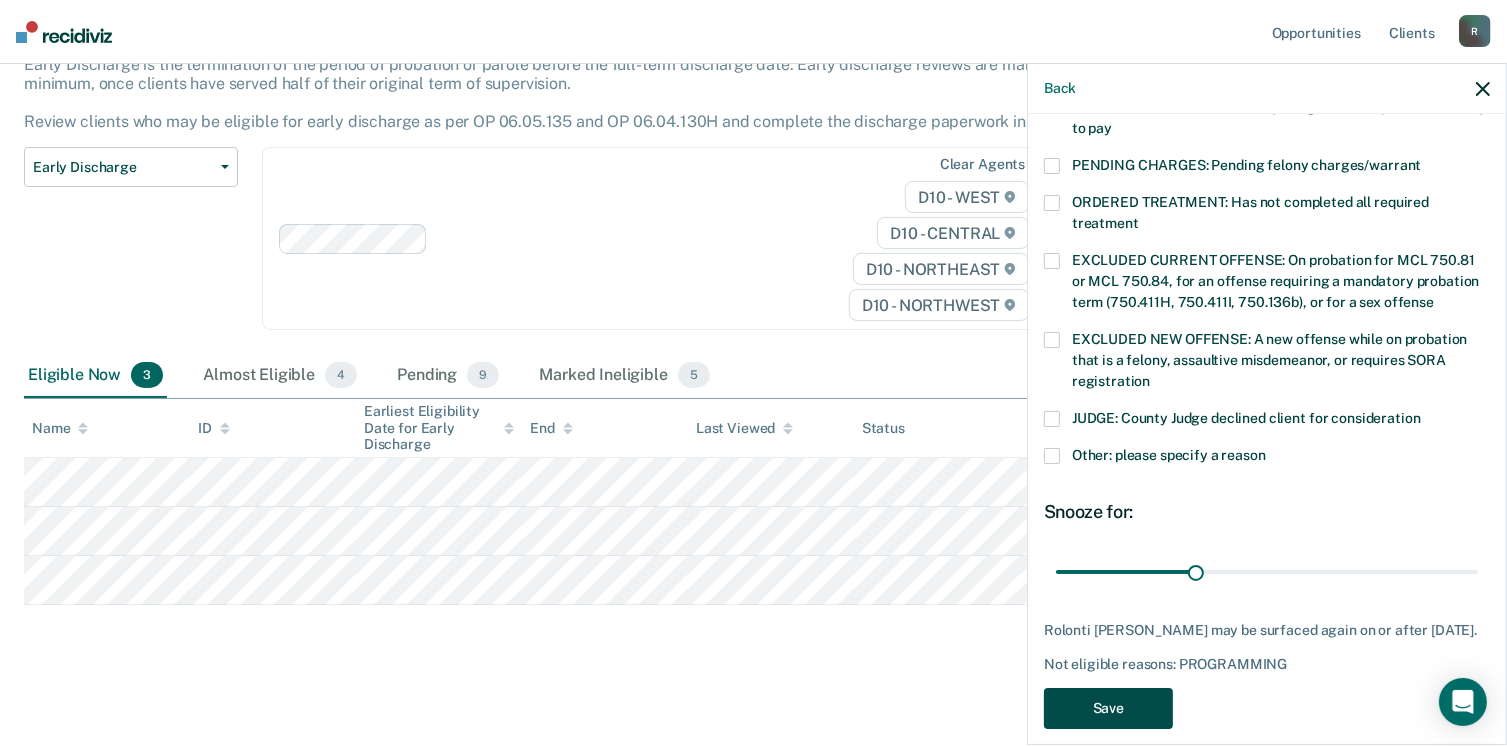 click on "Save" at bounding box center [1108, 708] 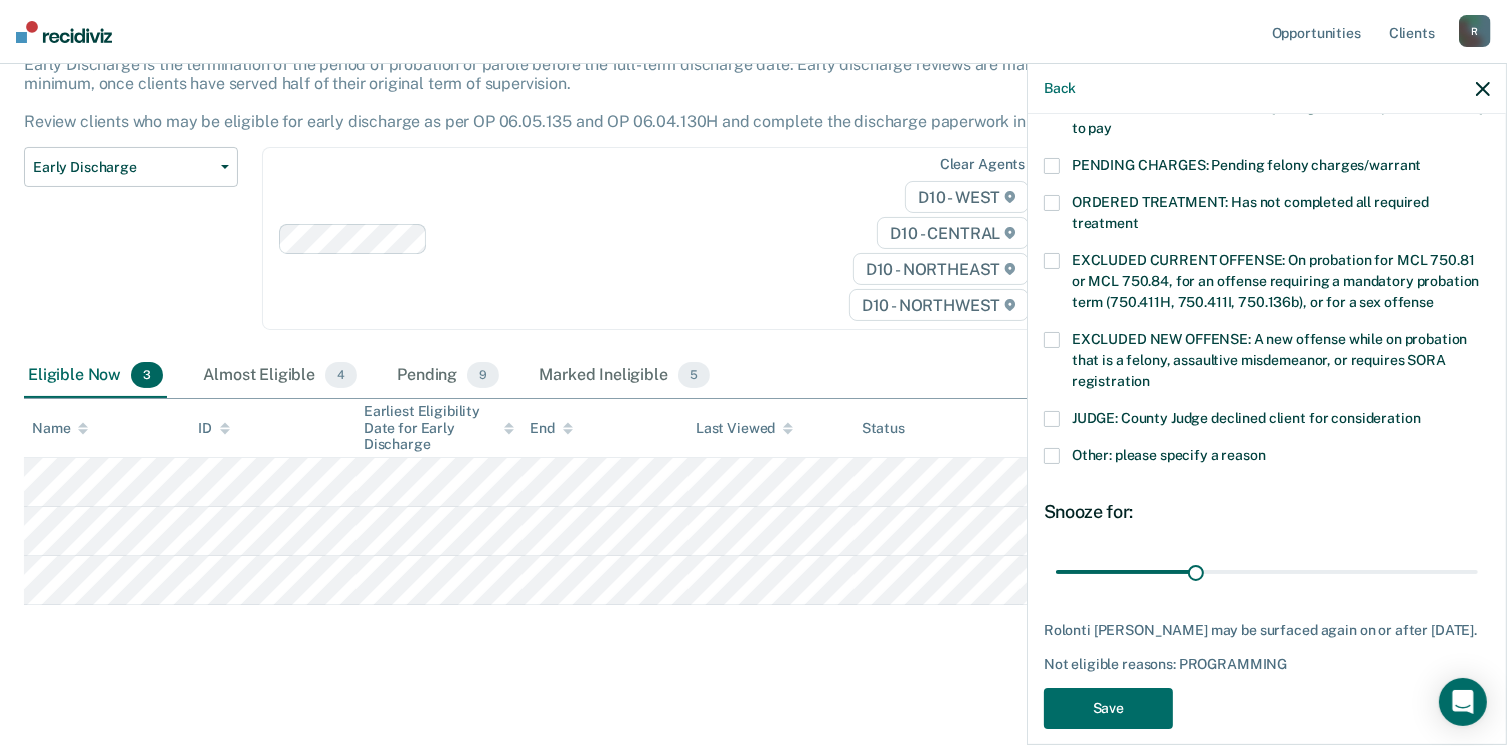 scroll, scrollTop: 92, scrollLeft: 0, axis: vertical 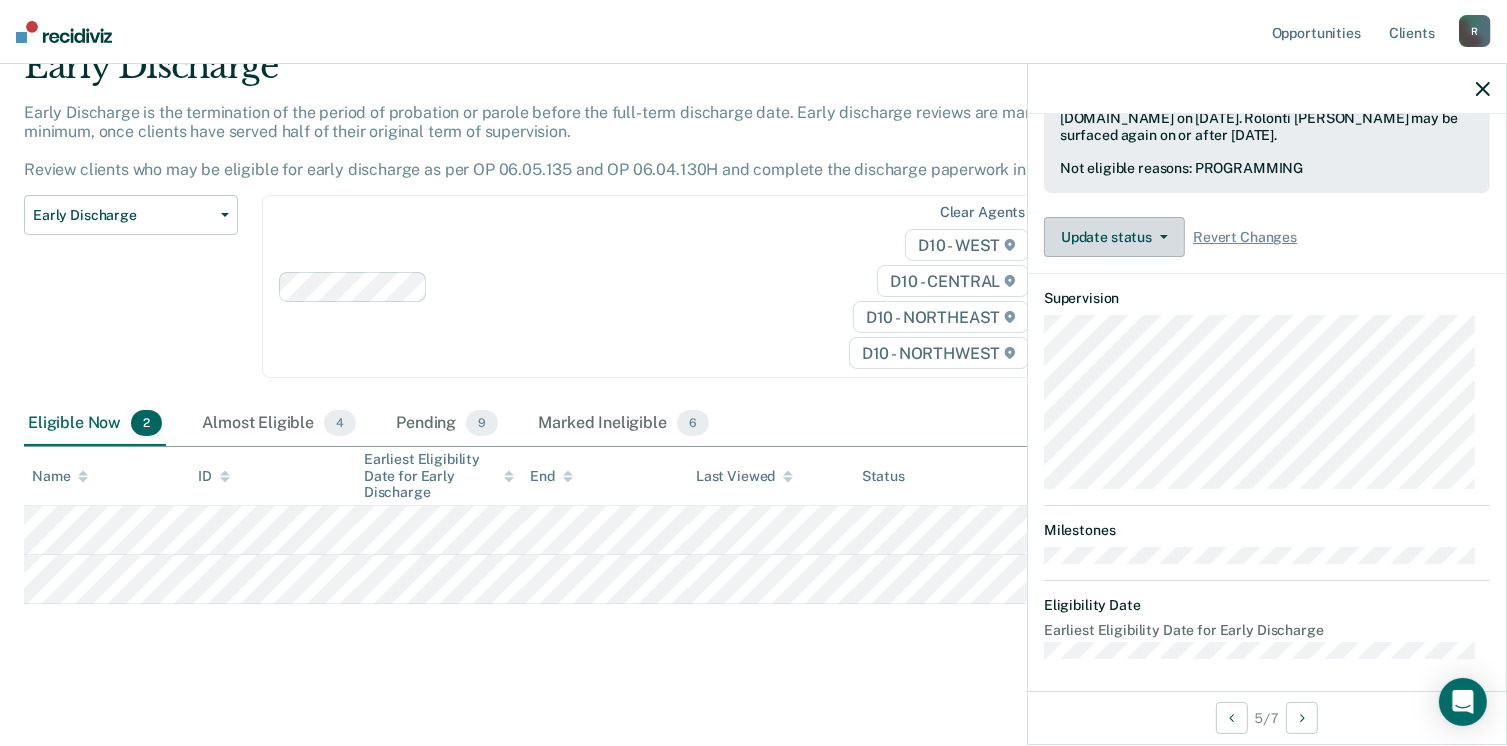 click on "Update status" at bounding box center (1114, 237) 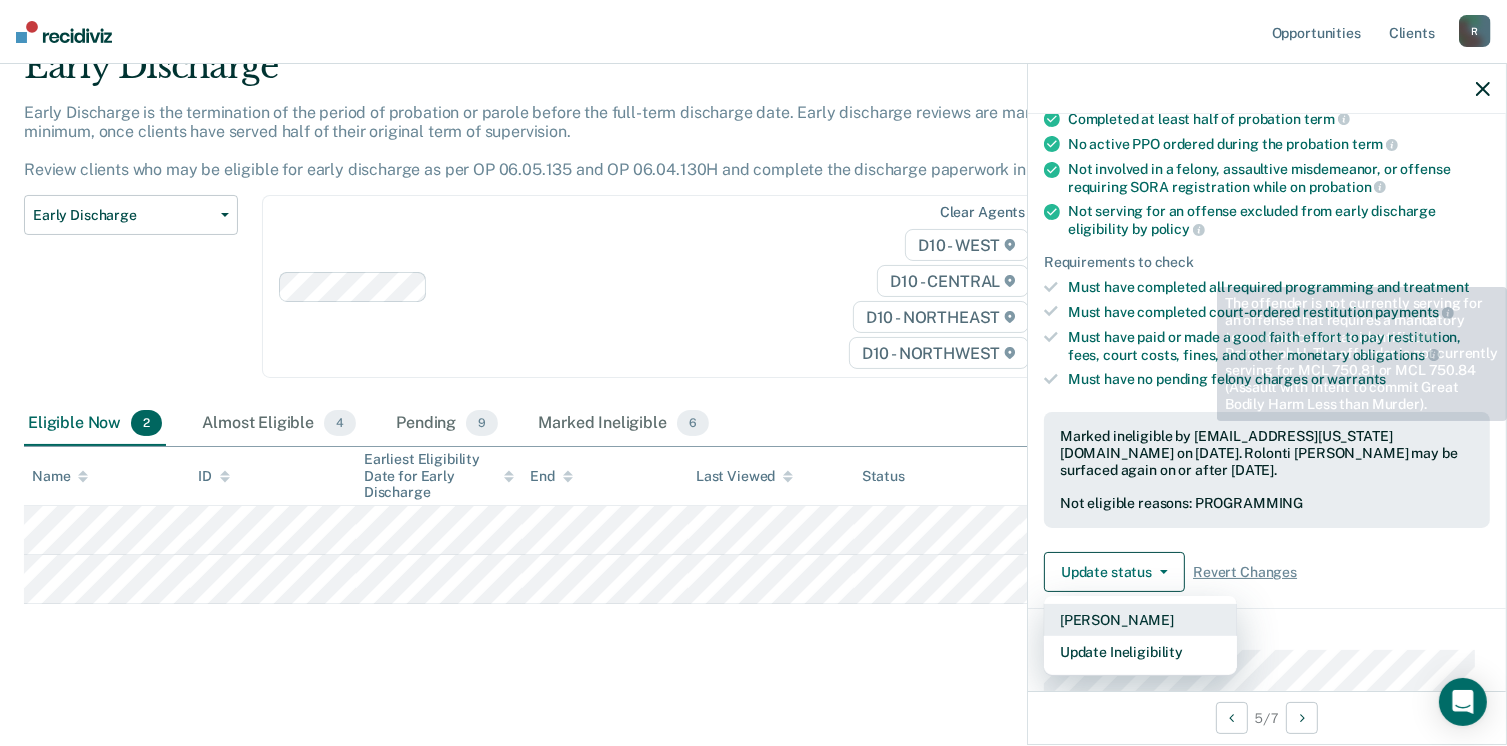 scroll, scrollTop: 300, scrollLeft: 0, axis: vertical 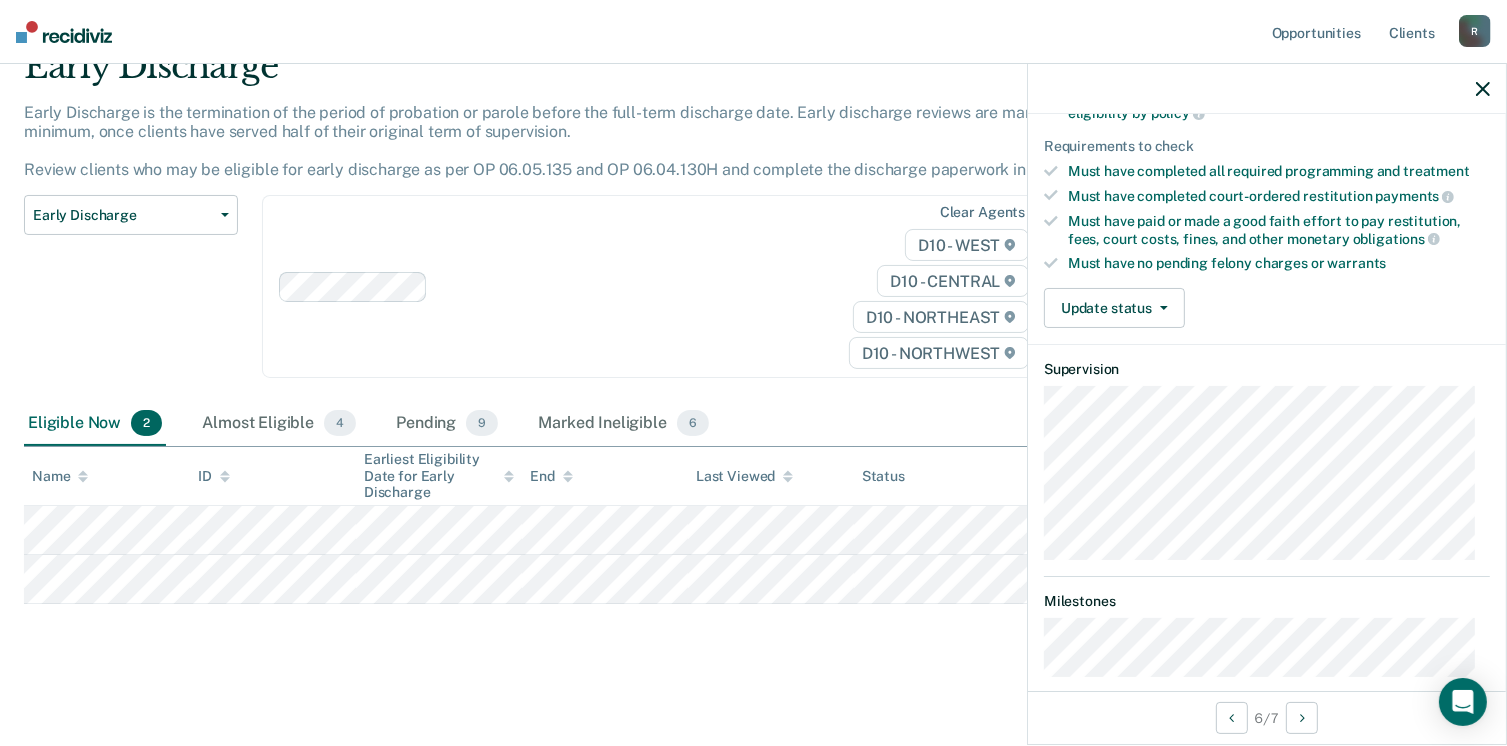 click on "Validated by data from COMS Completed at least half of probation   term   No active PPO ordered during the probation   term   Not involved in a felony, assaultive misdemeanor, or offense requiring SORA registration while on   probation   Not serving for an offense excluded from early discharge eligibility by   policy   Requirements to check Must have completed all required programming and   treatment Must have completed court-ordered restitution   payments   Must have paid or made a good faith effort to pay restitution, fees, court costs, fines, and other monetary   obligations   Must have no pending felony charges or   warrants Update status Mark Pending Mark Ineligible" at bounding box center [1267, 140] 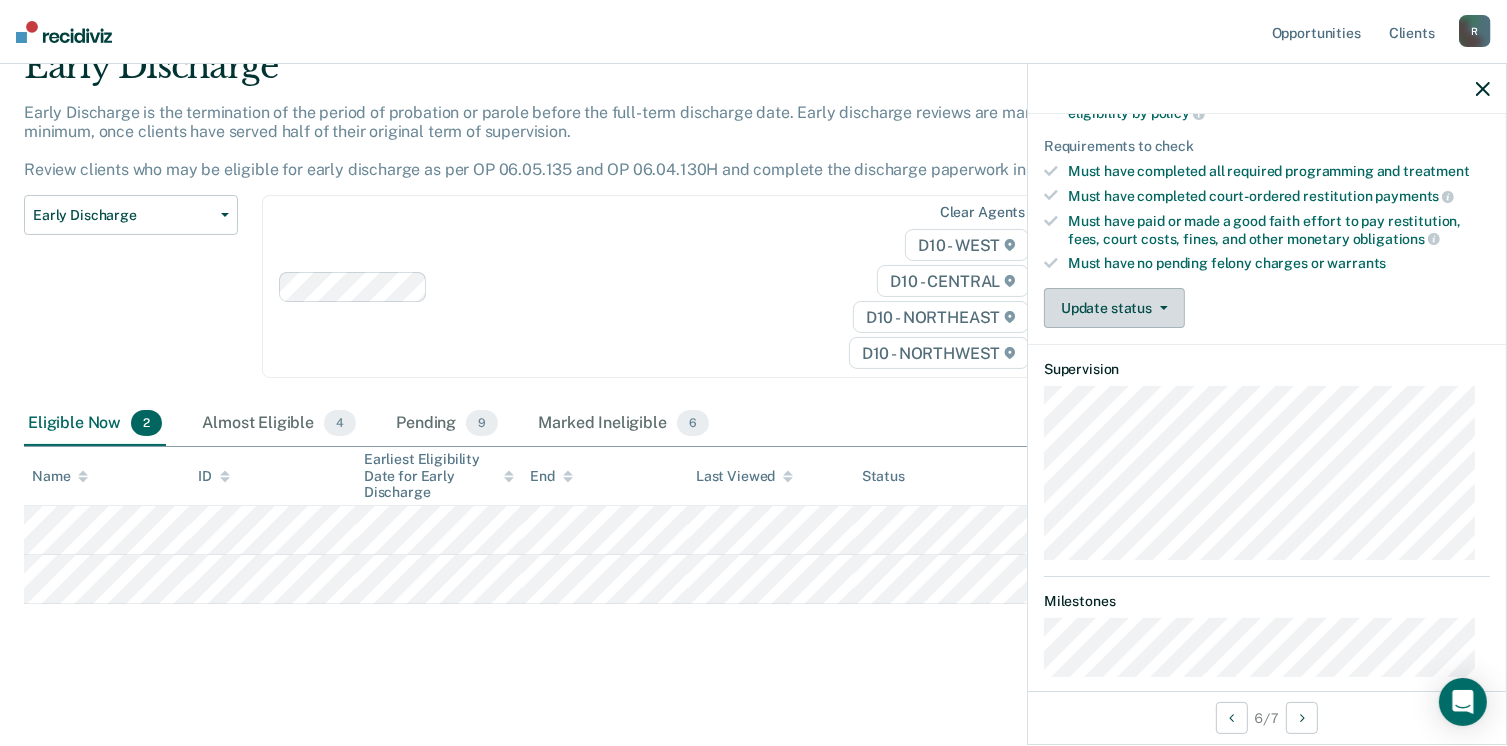 click on "Update status" at bounding box center [1114, 308] 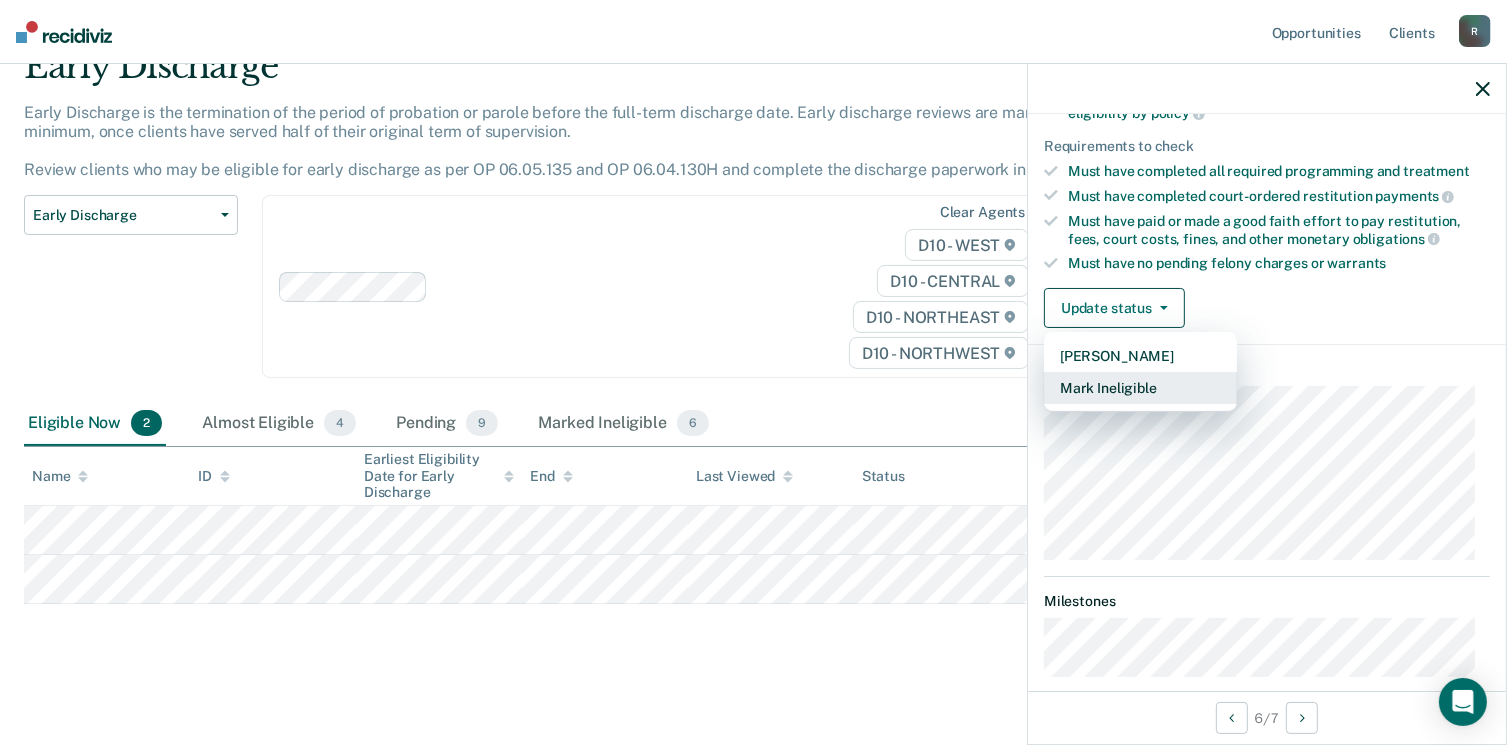 click on "Mark Ineligible" at bounding box center (1140, 388) 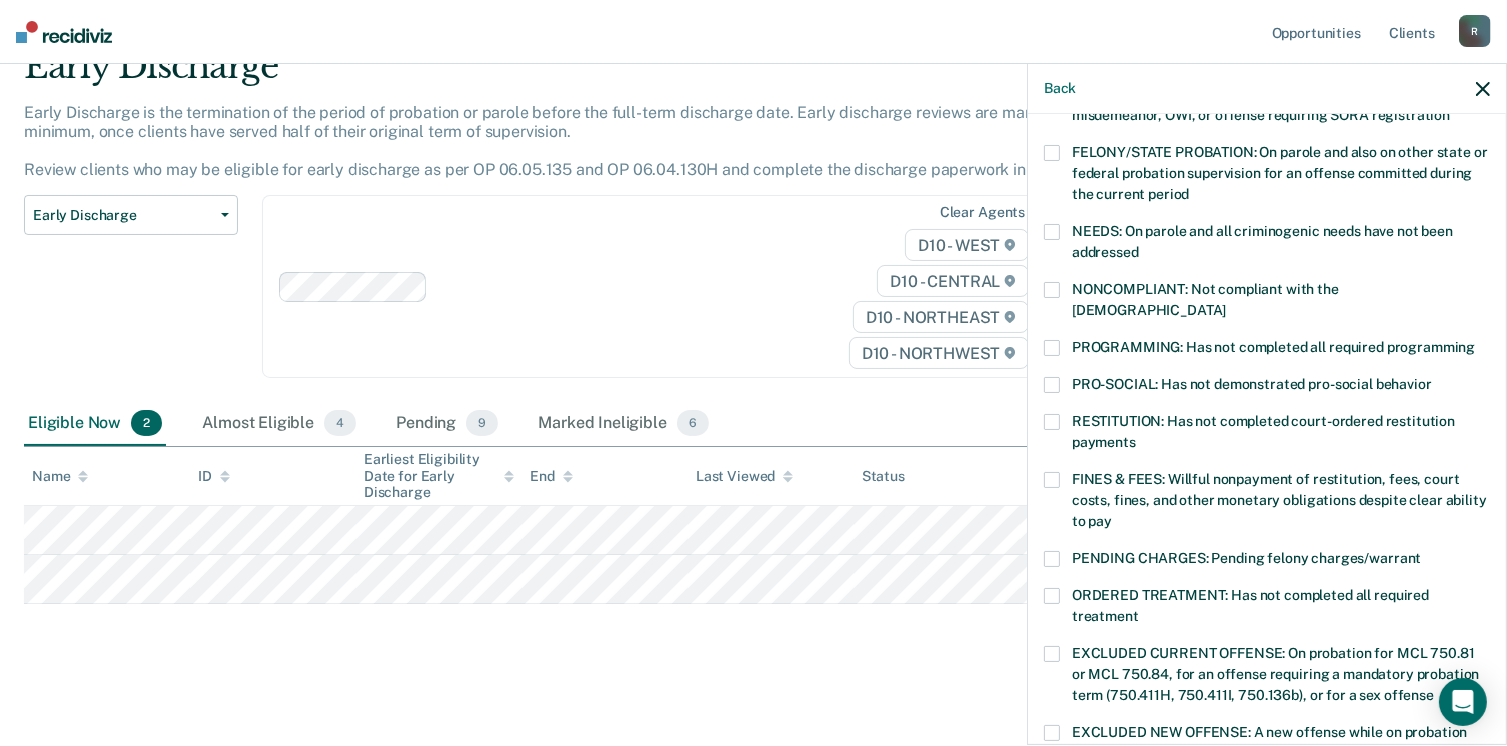 scroll, scrollTop: 300, scrollLeft: 0, axis: vertical 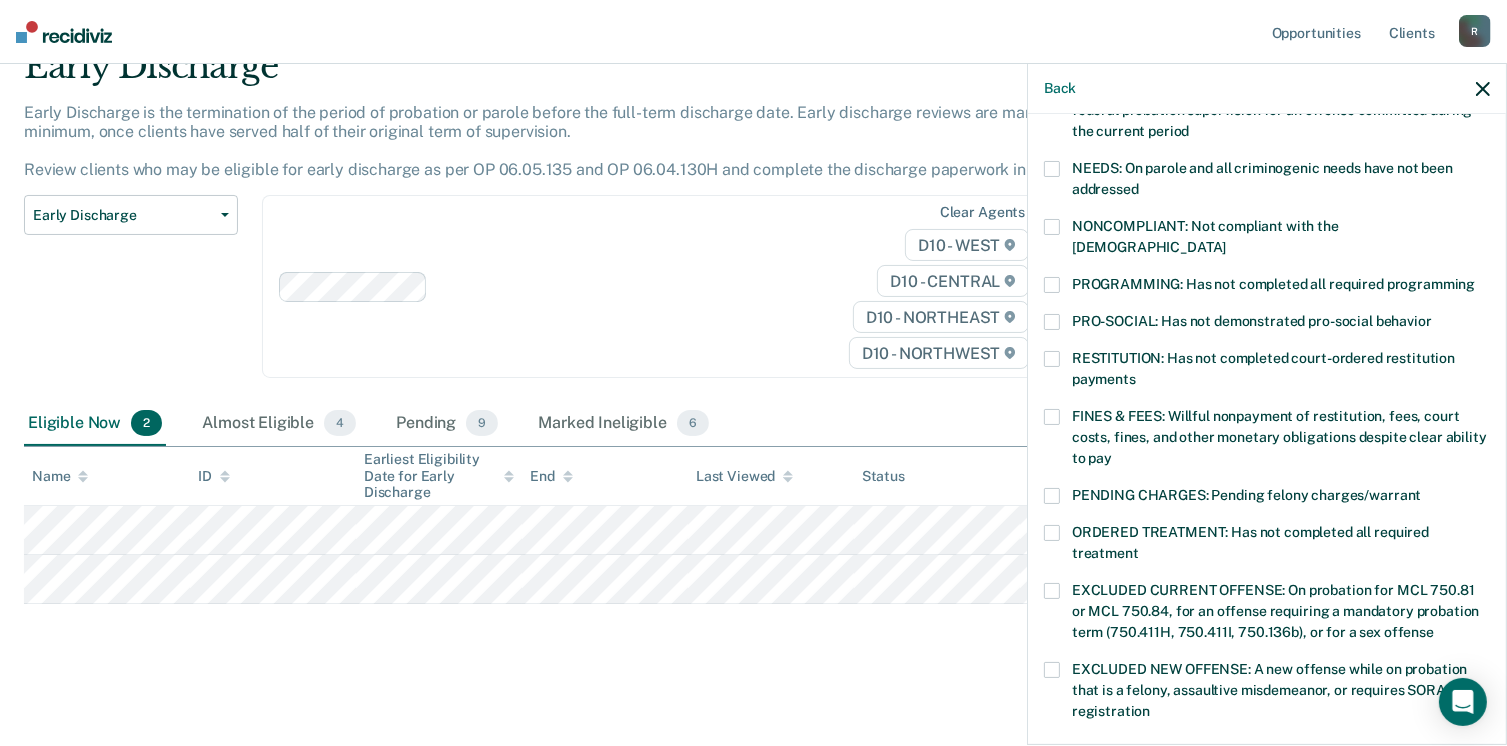 click at bounding box center [1052, 285] 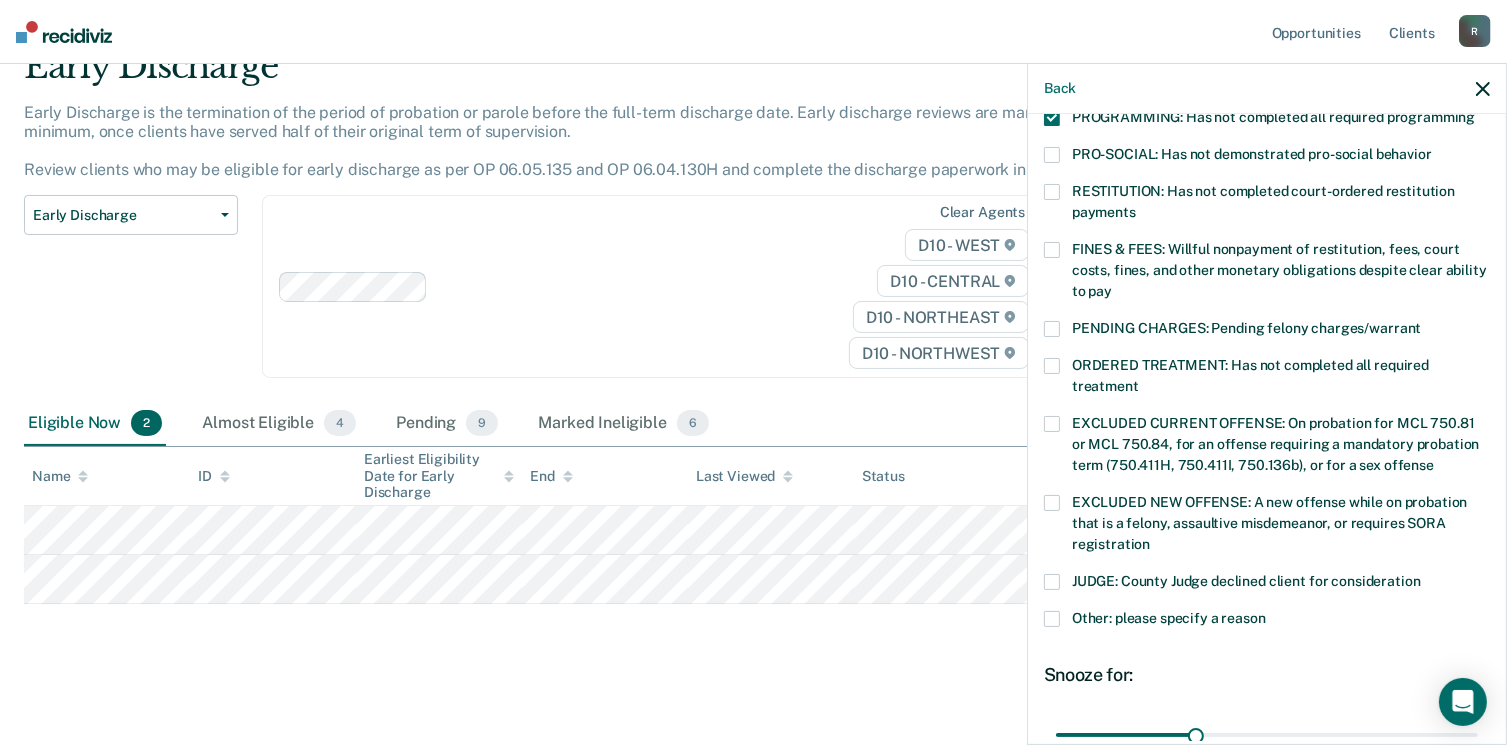 scroll, scrollTop: 630, scrollLeft: 0, axis: vertical 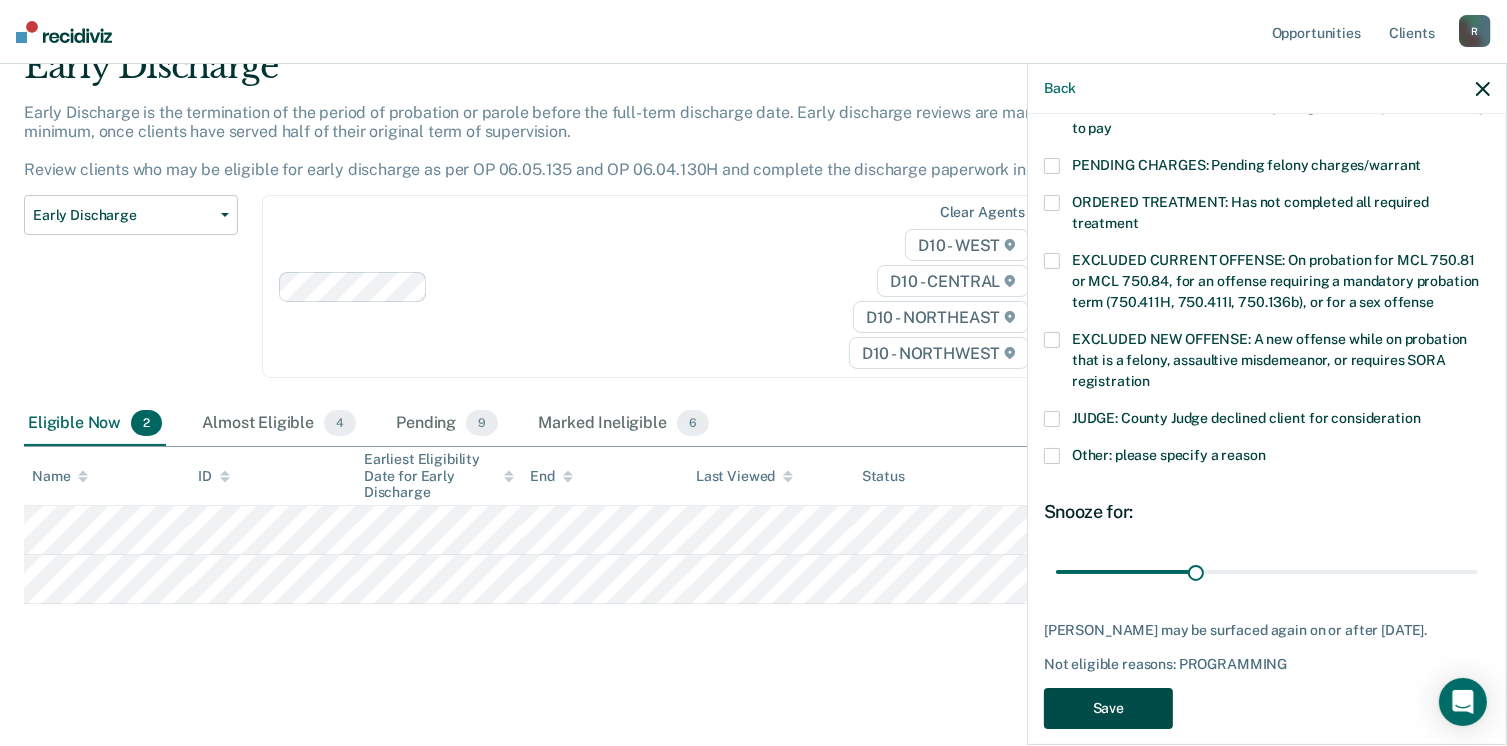 click on "Save" at bounding box center (1108, 708) 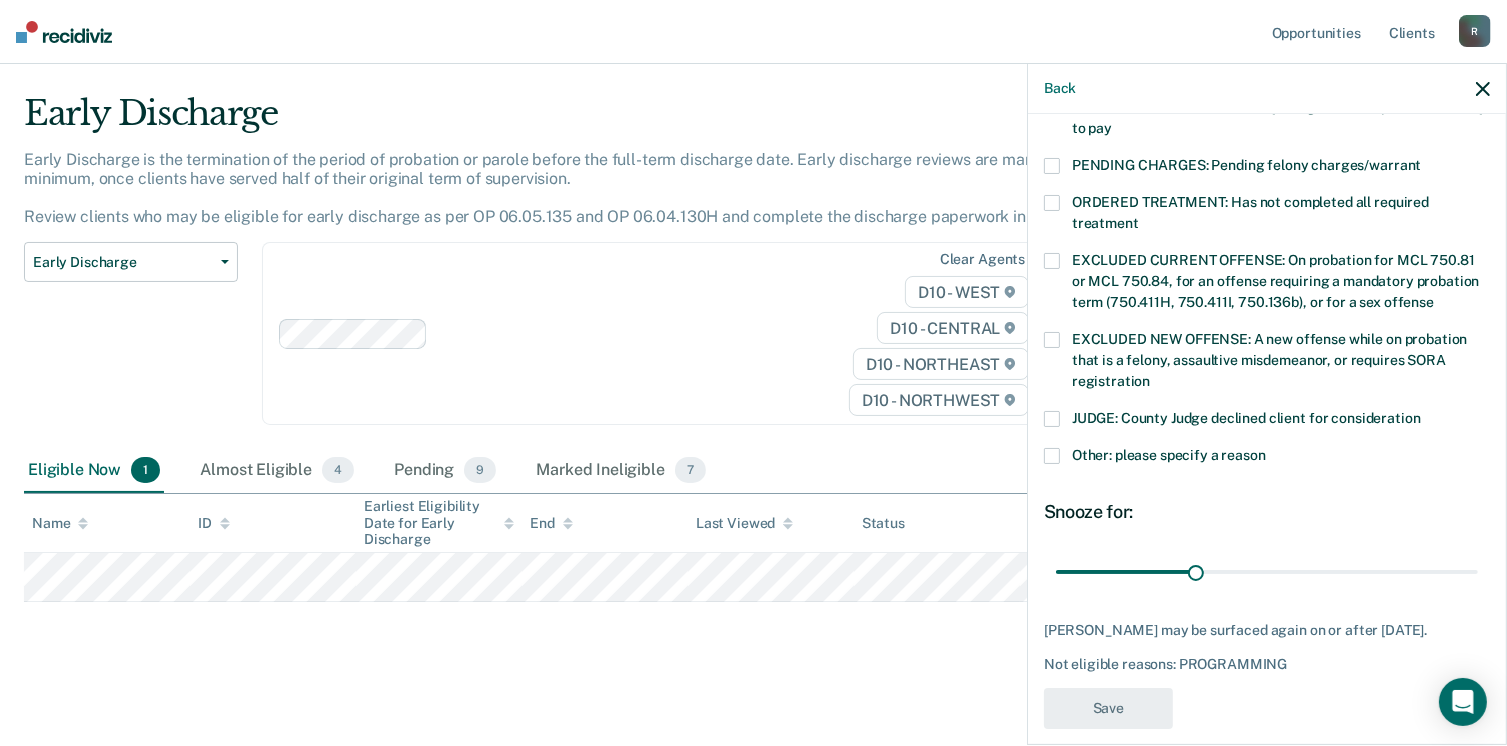 scroll, scrollTop: 42, scrollLeft: 0, axis: vertical 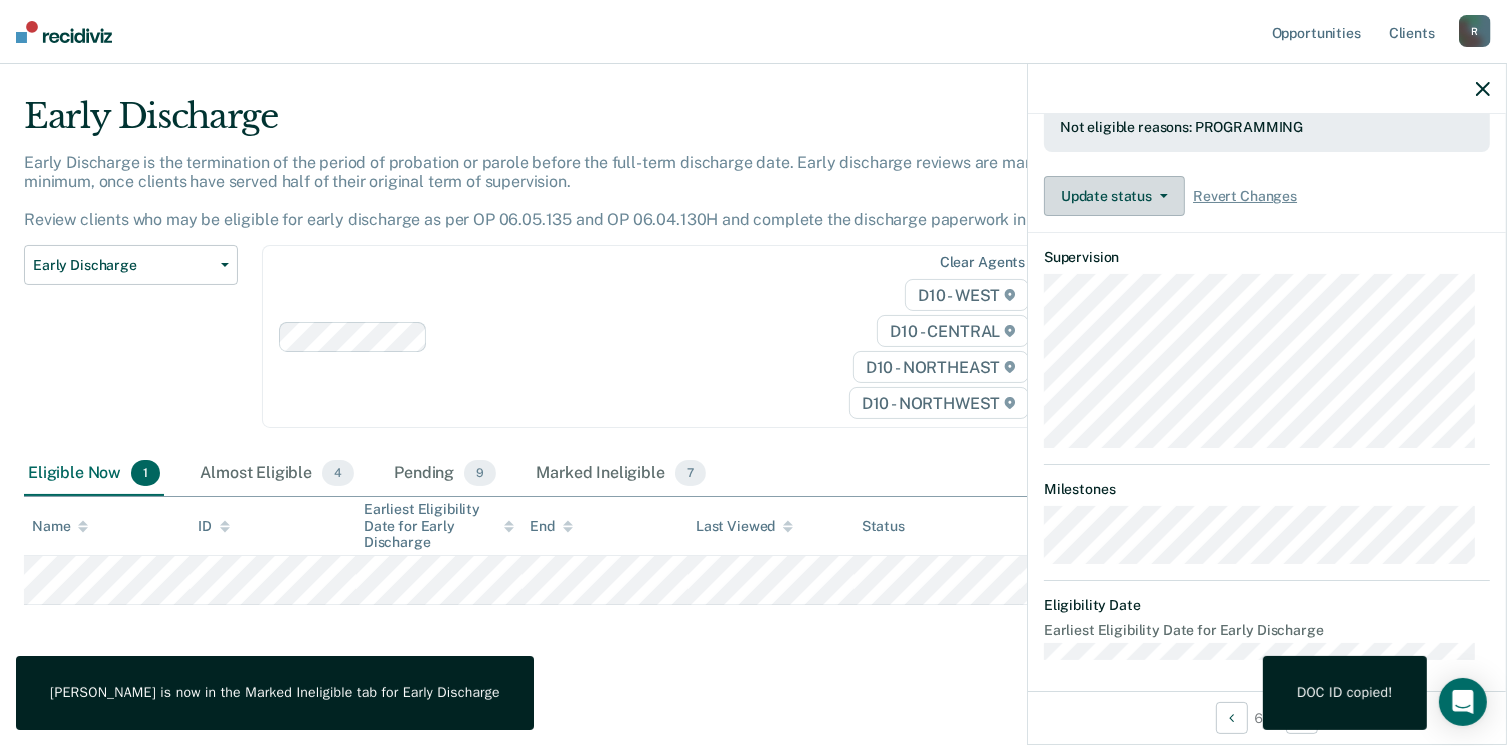 click on "Update status" at bounding box center (1114, 196) 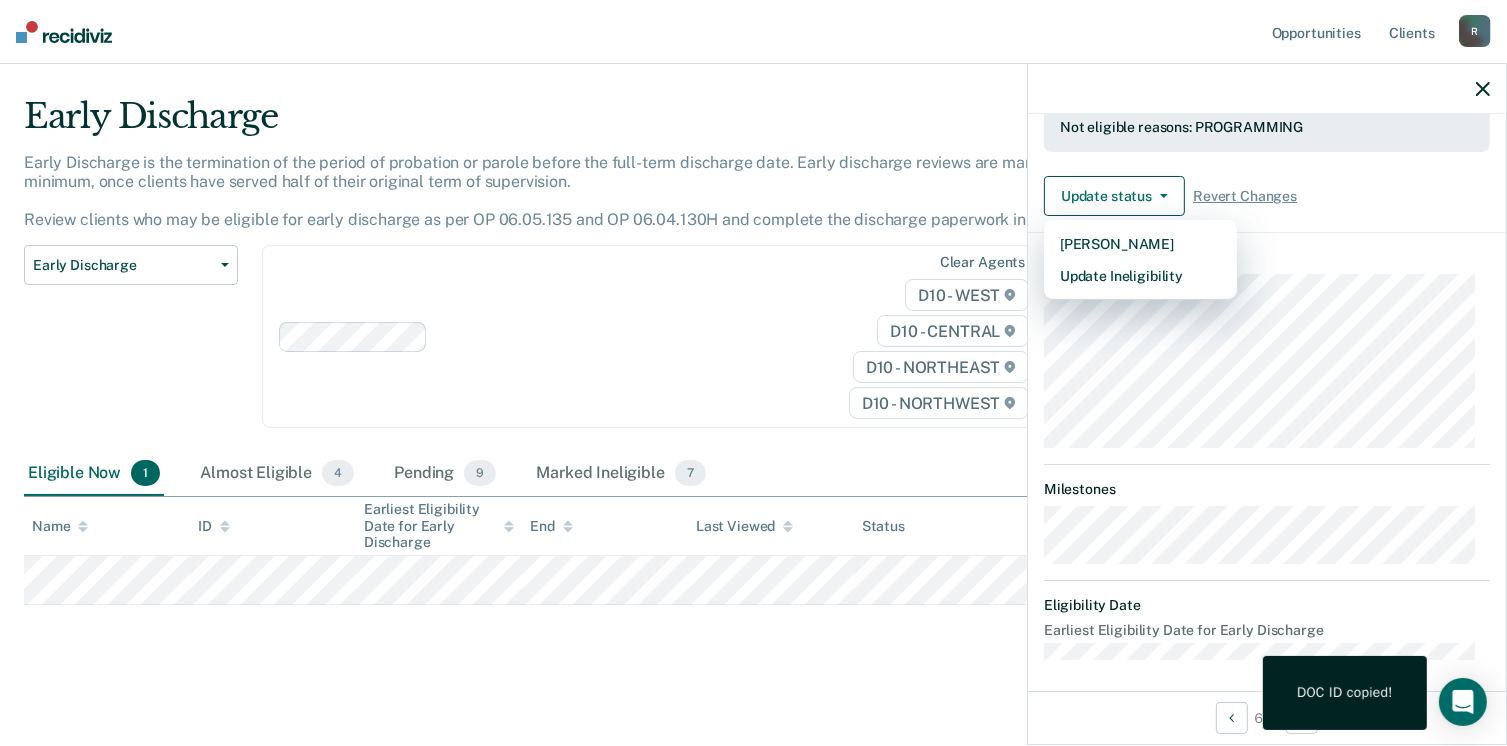 scroll, scrollTop: 392, scrollLeft: 0, axis: vertical 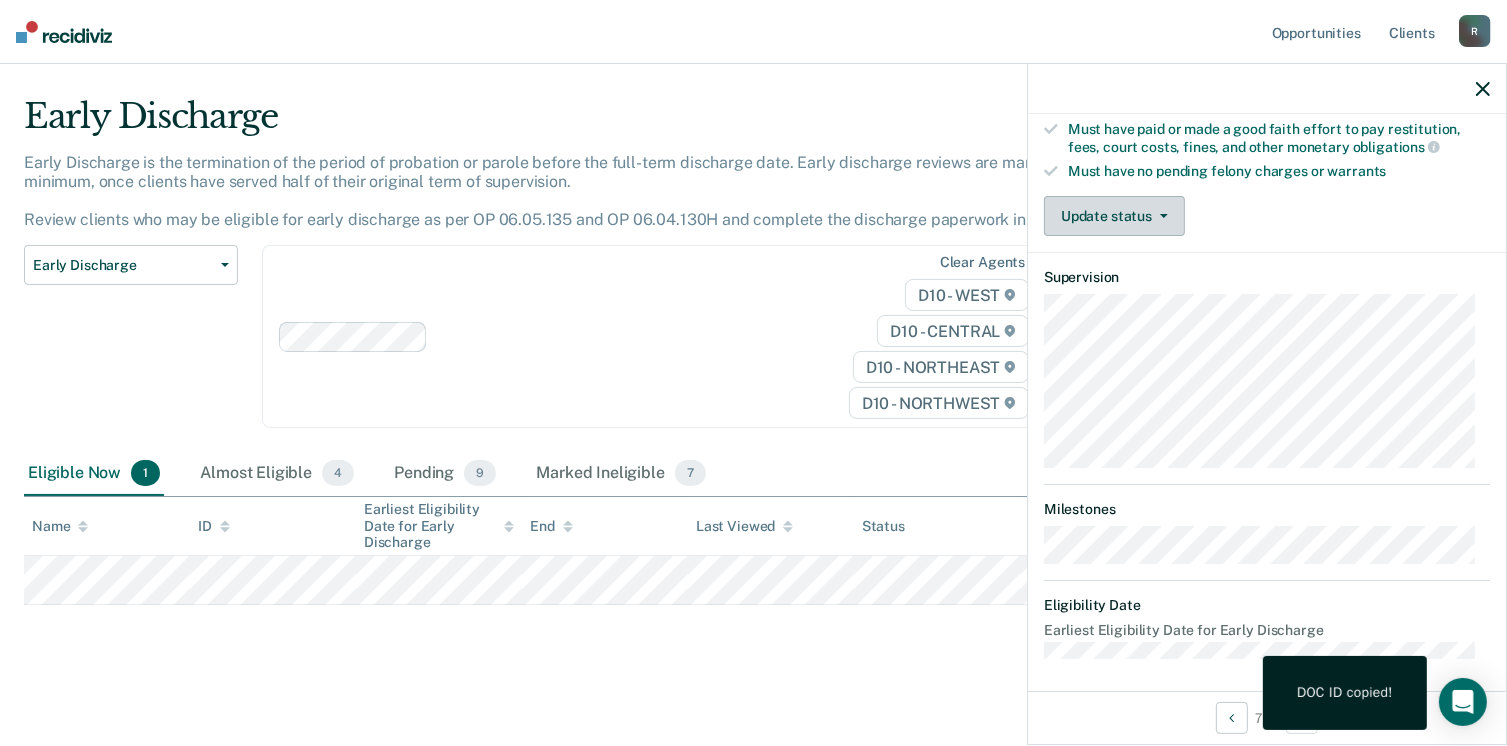 click on "Update status" at bounding box center (1114, 216) 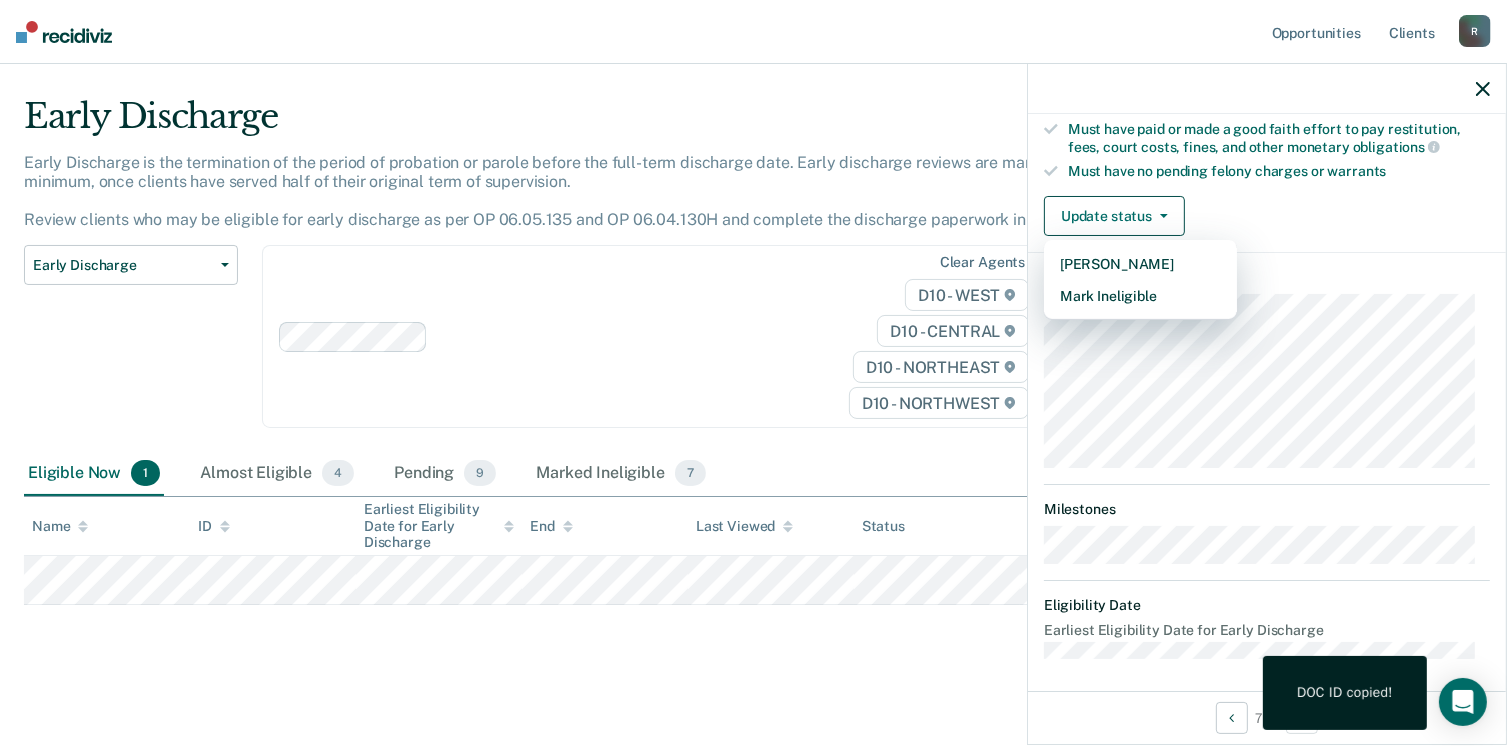 click on "DJ   Early Discharge Eligible Validated by data from COMS Completed at least half of probation   term   No active PPO ordered during the probation   term   Not involved in a felony, assaultive misdemeanor, or offense requiring SORA registration while on   probation   Not serving for an offense excluded from early discharge eligibility by   policy   Requirements to check Must have completed all required programming and   treatment Must have completed court-ordered restitution   payments   Must have paid or made a good faith effort to pay restitution, fees, court costs, fines, and other monetary   obligations   Must have no pending felony charges or   warrants Update status Mark Pending Mark Ineligible Supervision Milestones Eligibility Date Earliest Eligibility Date for Early Discharge" at bounding box center [1267, 202] 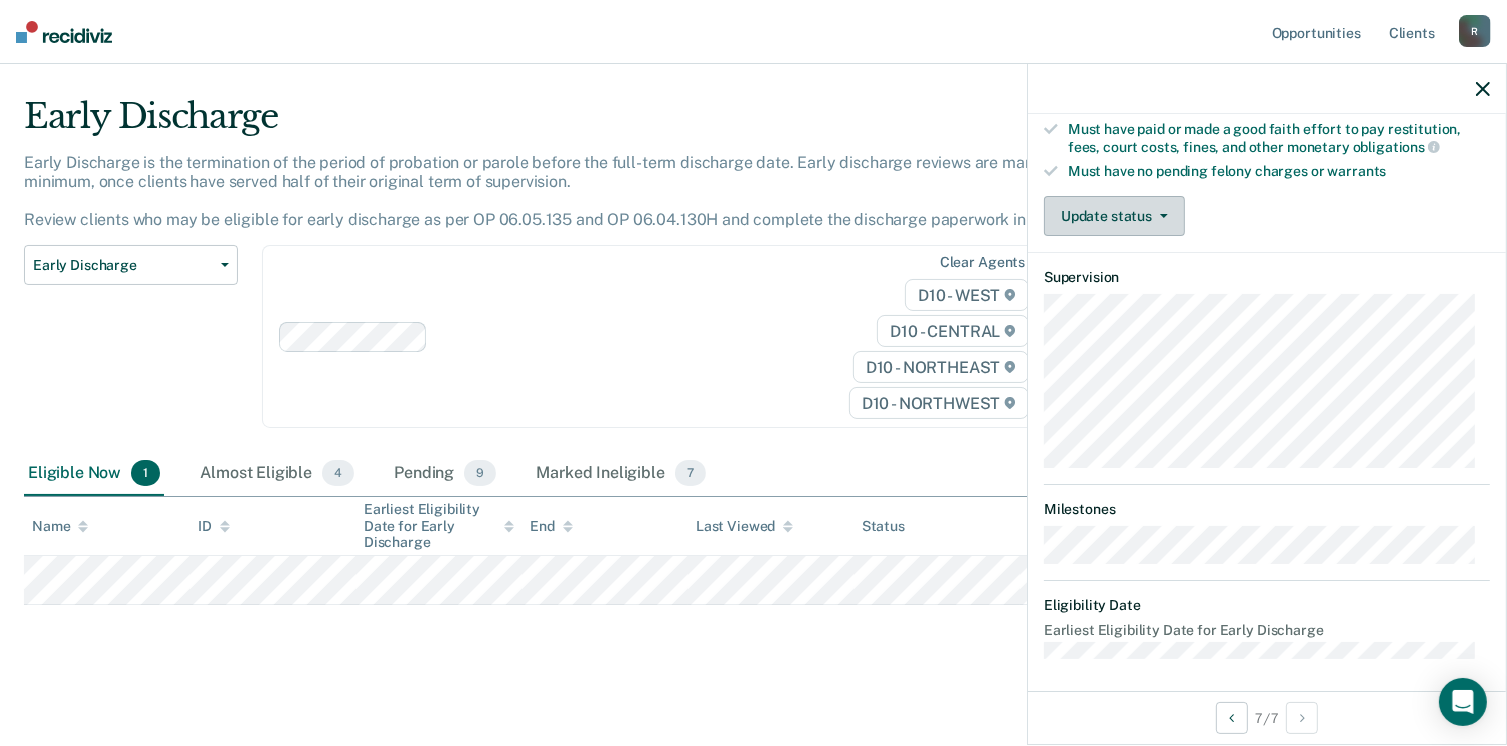 click on "Update status" at bounding box center [1114, 216] 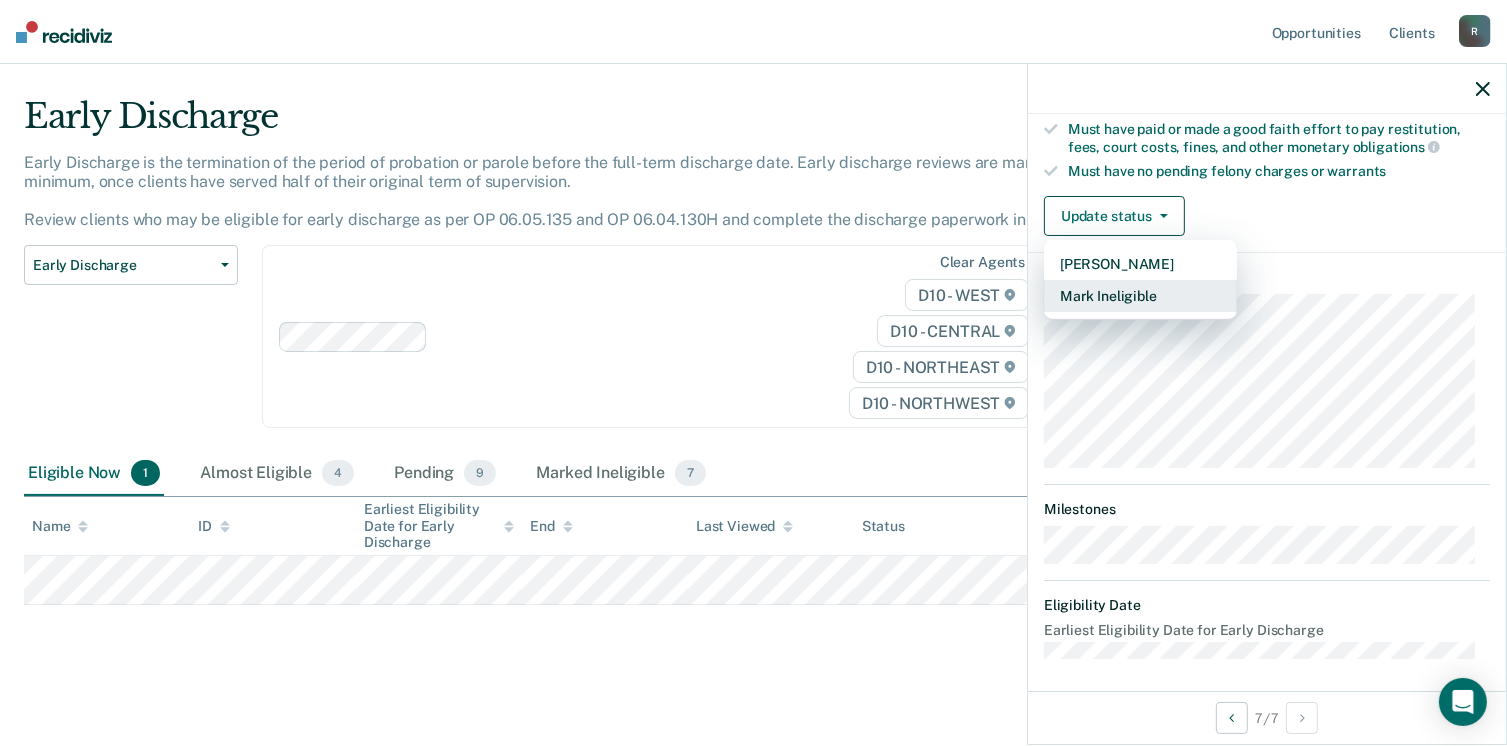 click on "Mark Ineligible" at bounding box center [1140, 296] 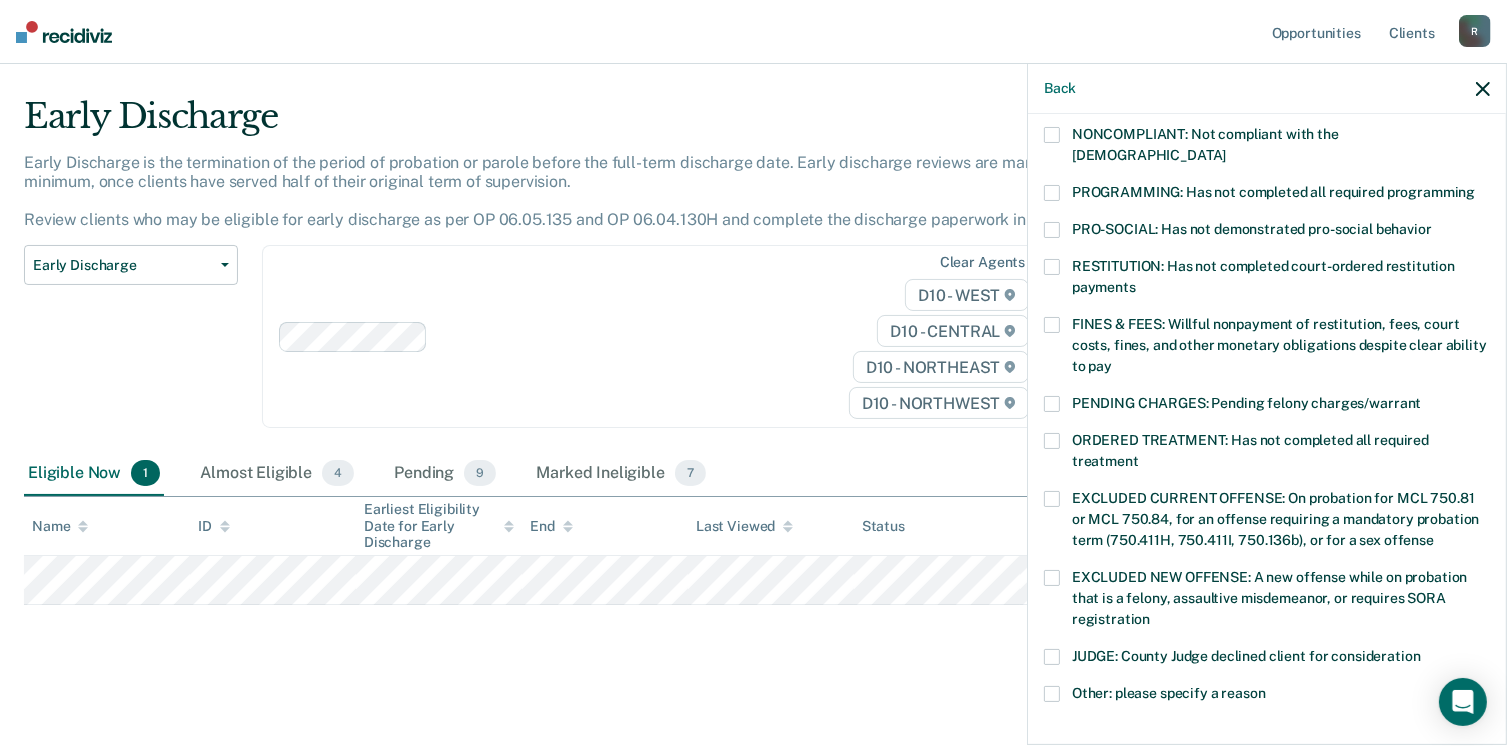 click at bounding box center (1052, 193) 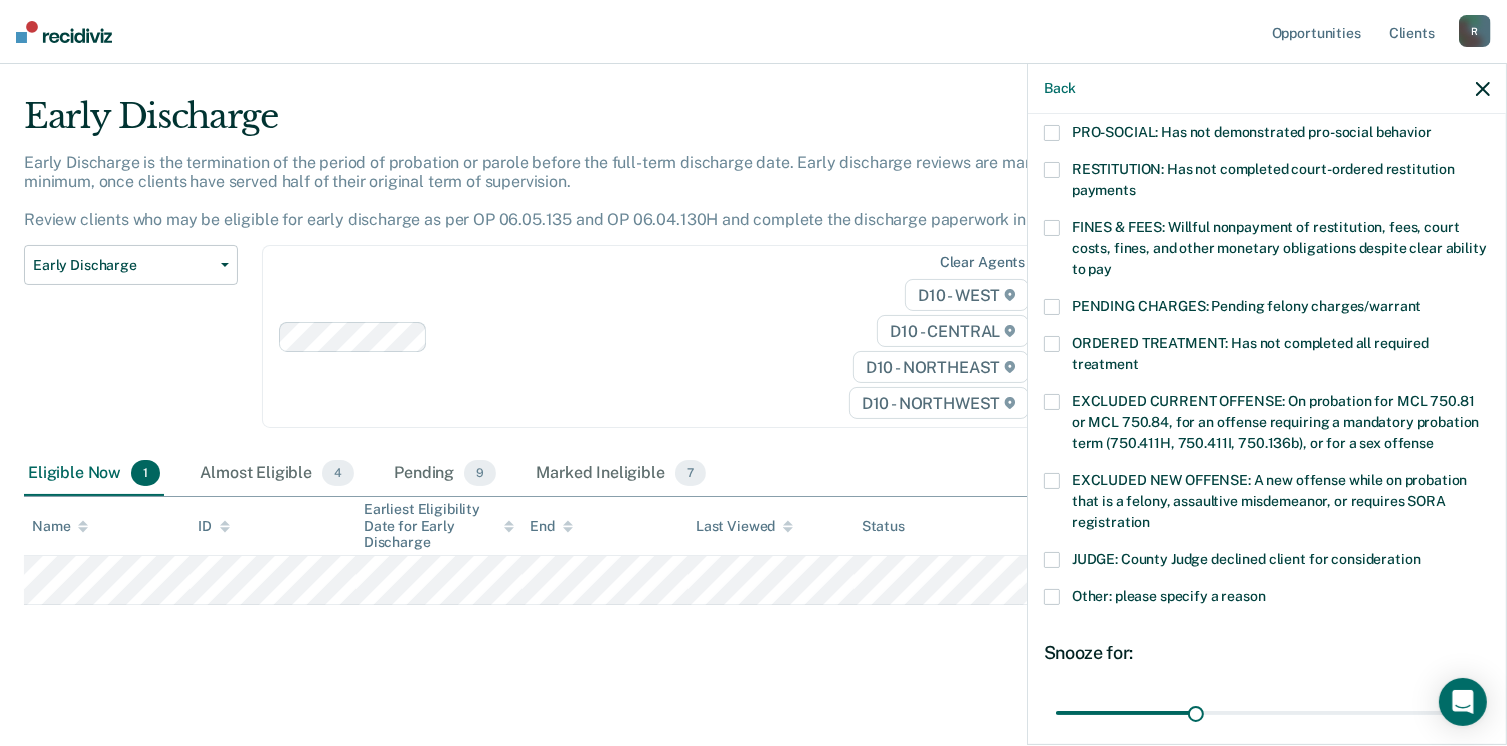 scroll, scrollTop: 630, scrollLeft: 0, axis: vertical 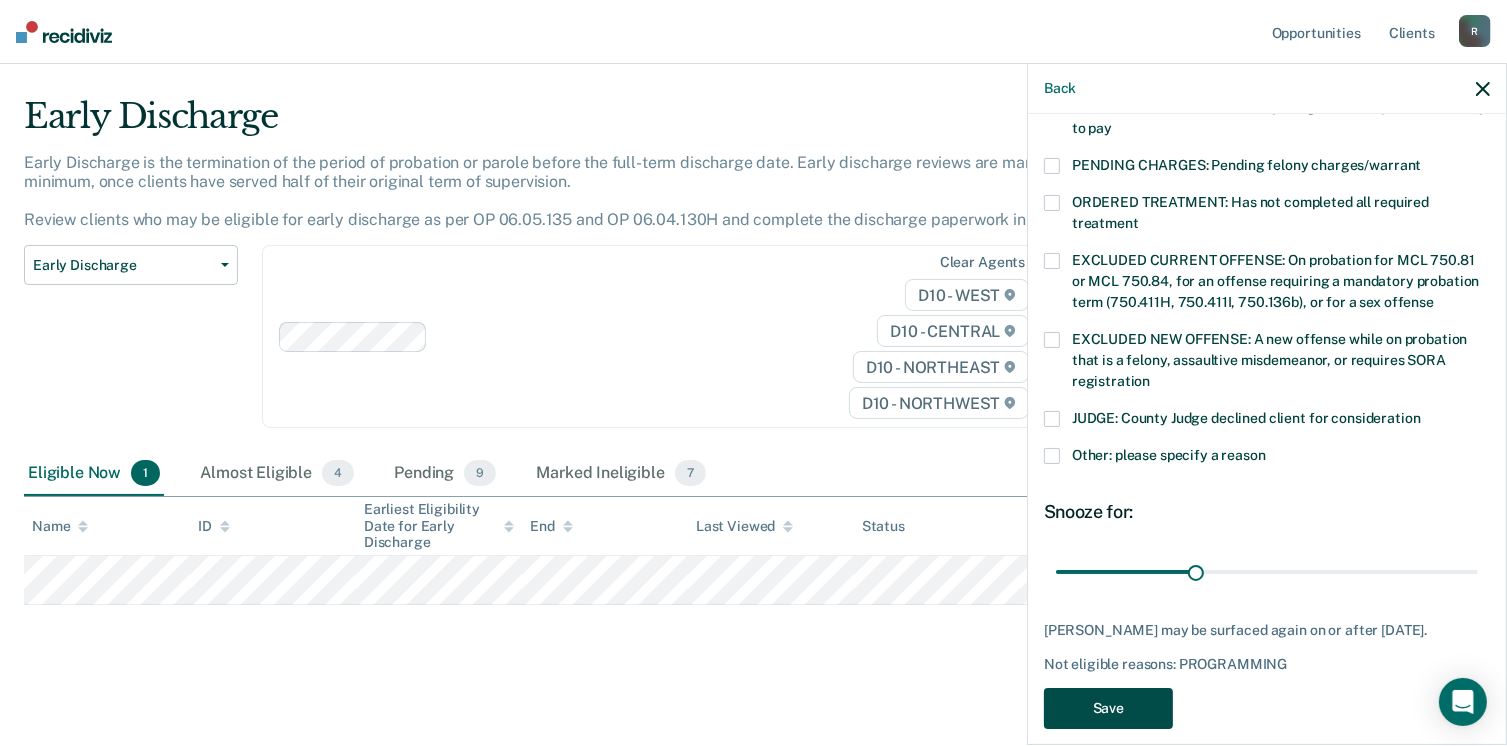 click on "Save" at bounding box center (1108, 708) 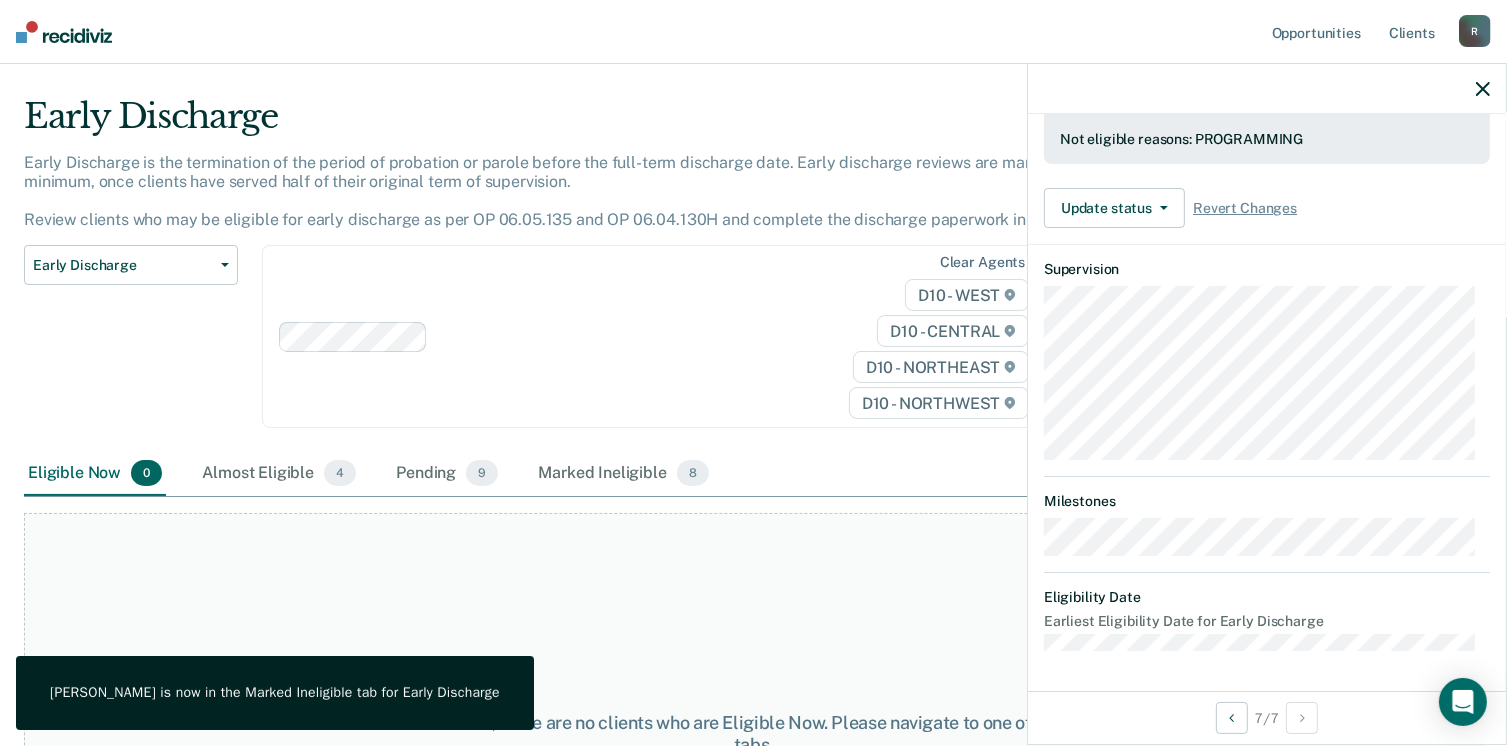 scroll, scrollTop: 540, scrollLeft: 0, axis: vertical 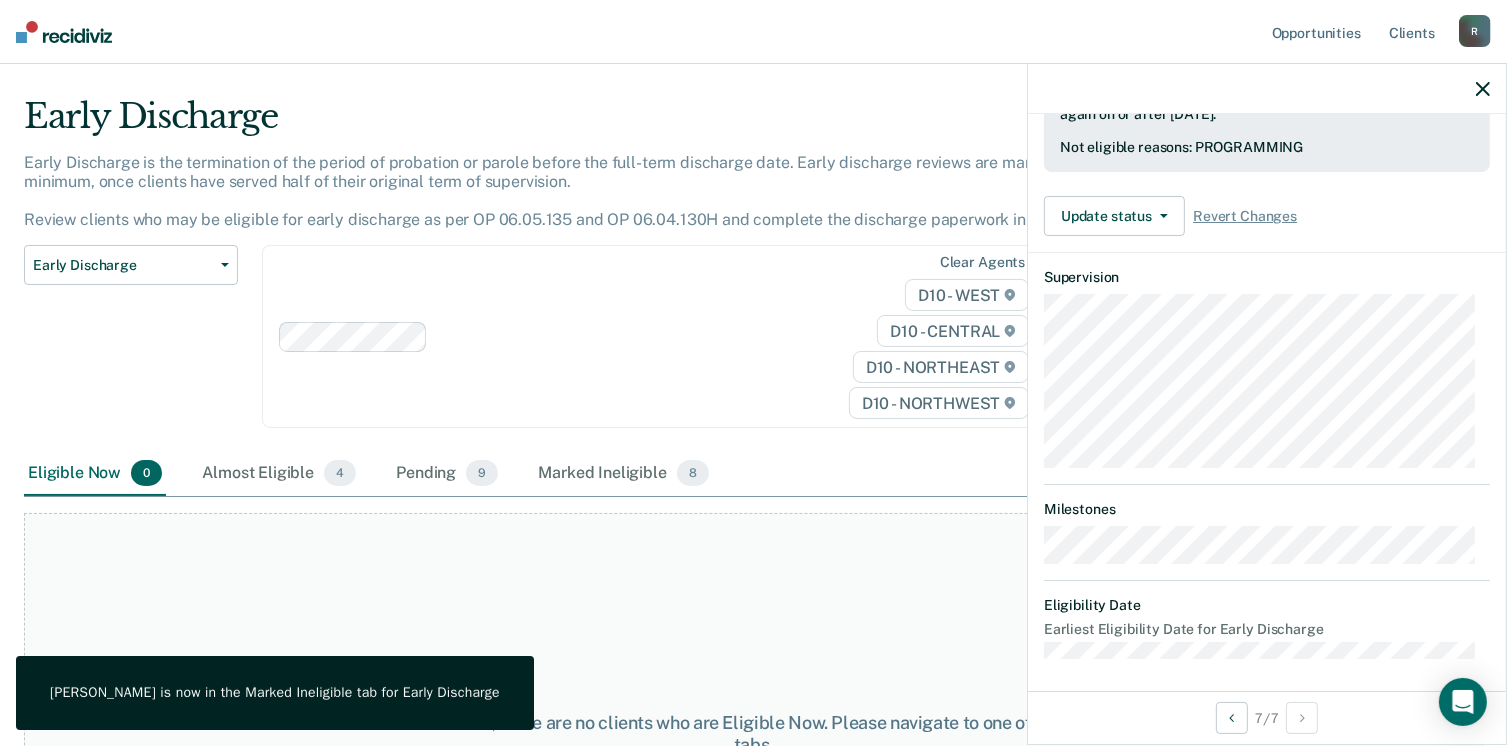 click 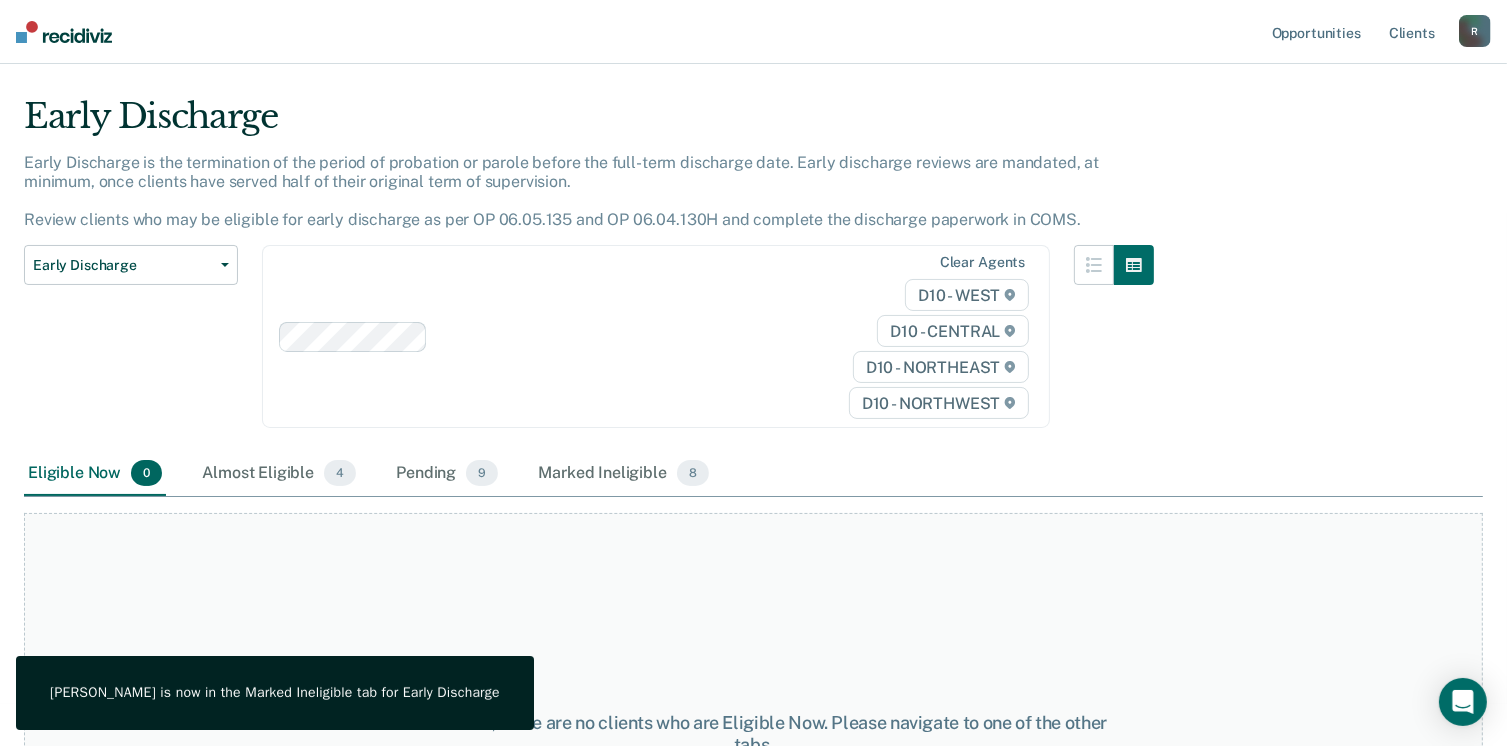 click on "R" at bounding box center (1475, 31) 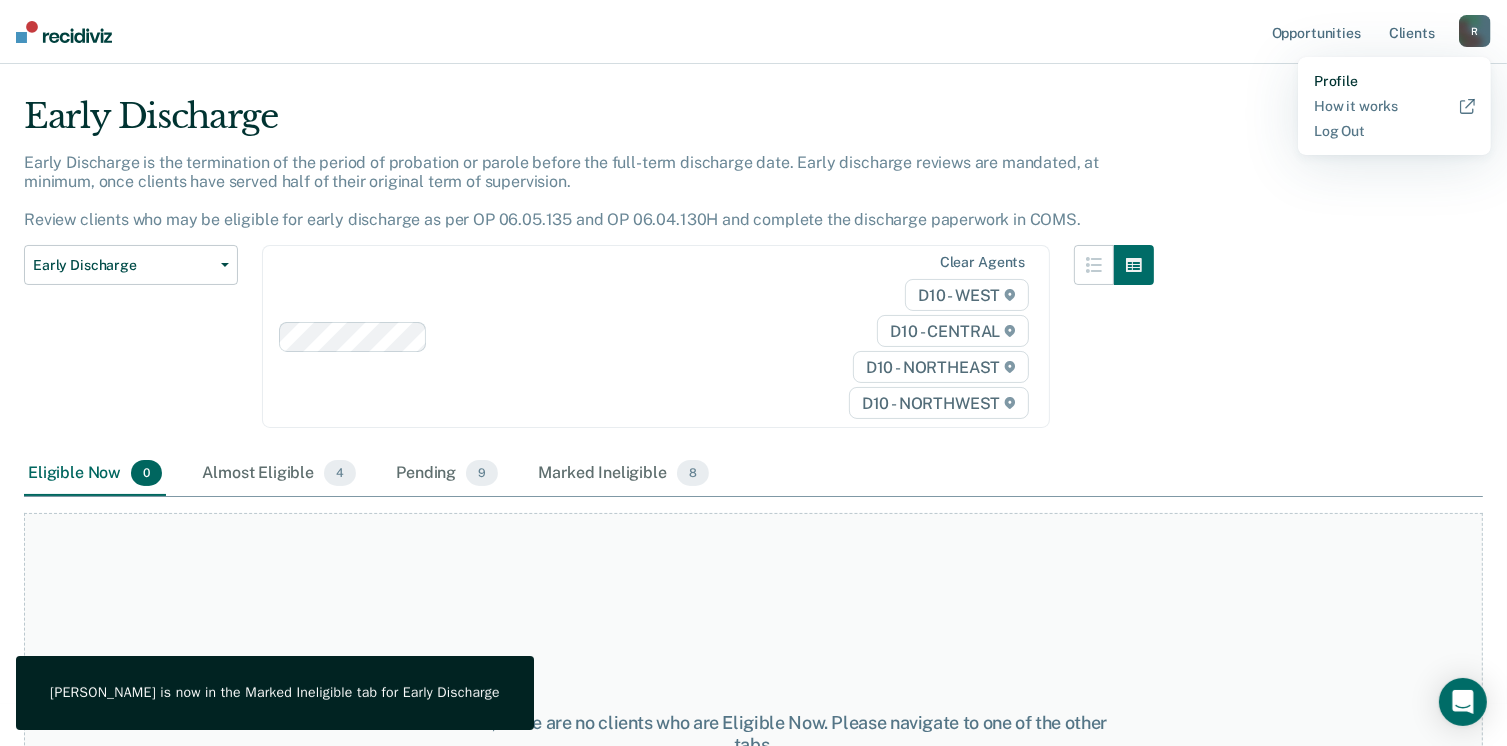click on "Profile" at bounding box center (1394, 81) 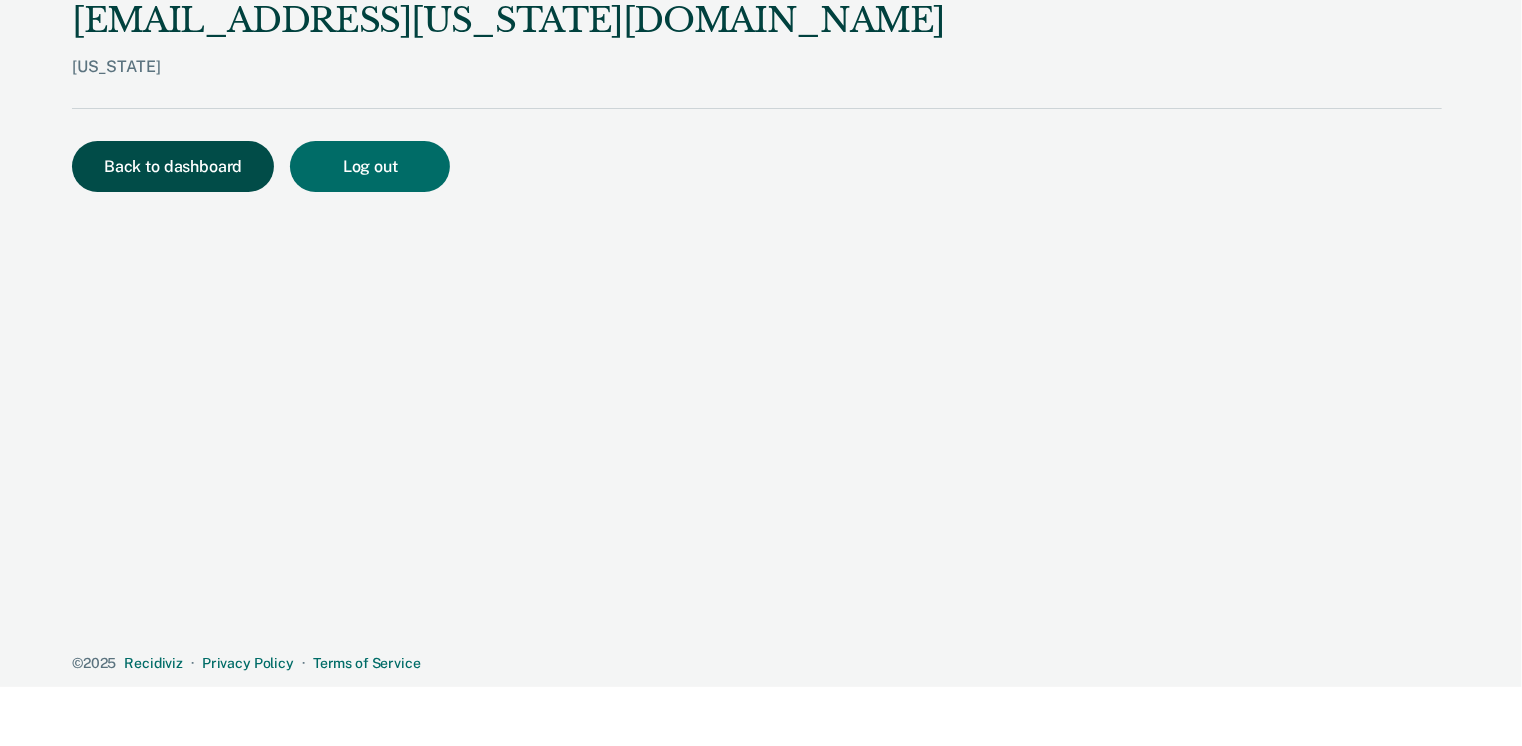 click on "Back to dashboard" at bounding box center (173, 166) 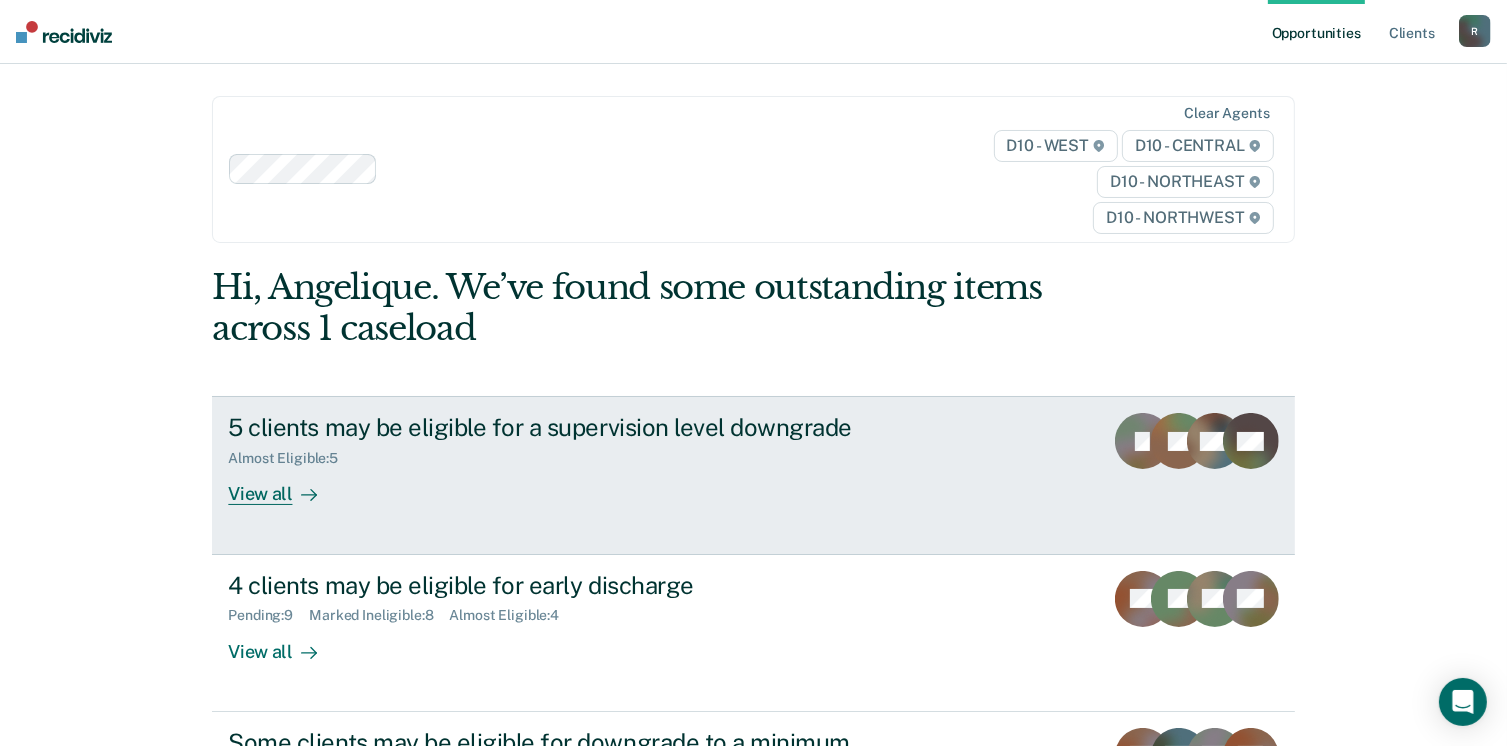 scroll, scrollTop: 272, scrollLeft: 0, axis: vertical 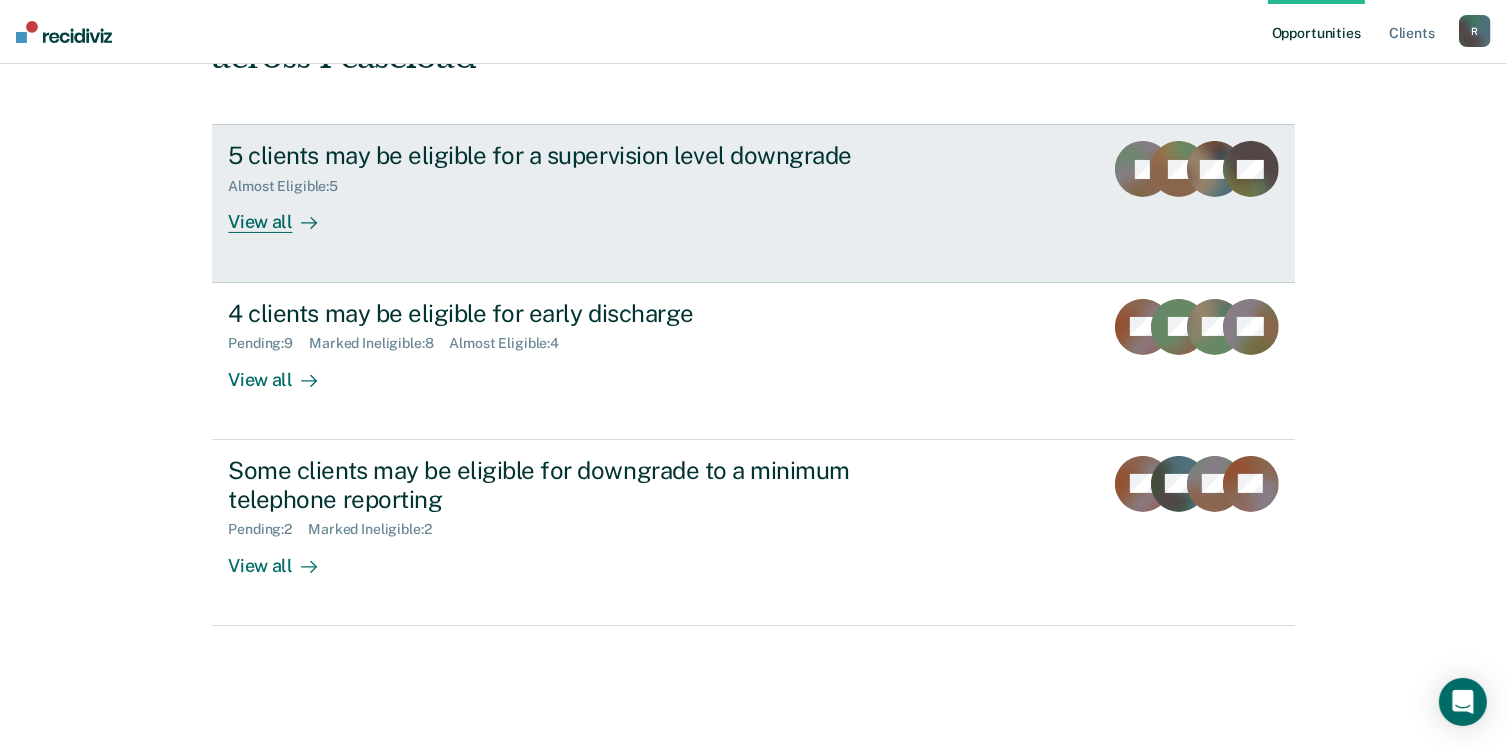 click on "View all" at bounding box center (284, 214) 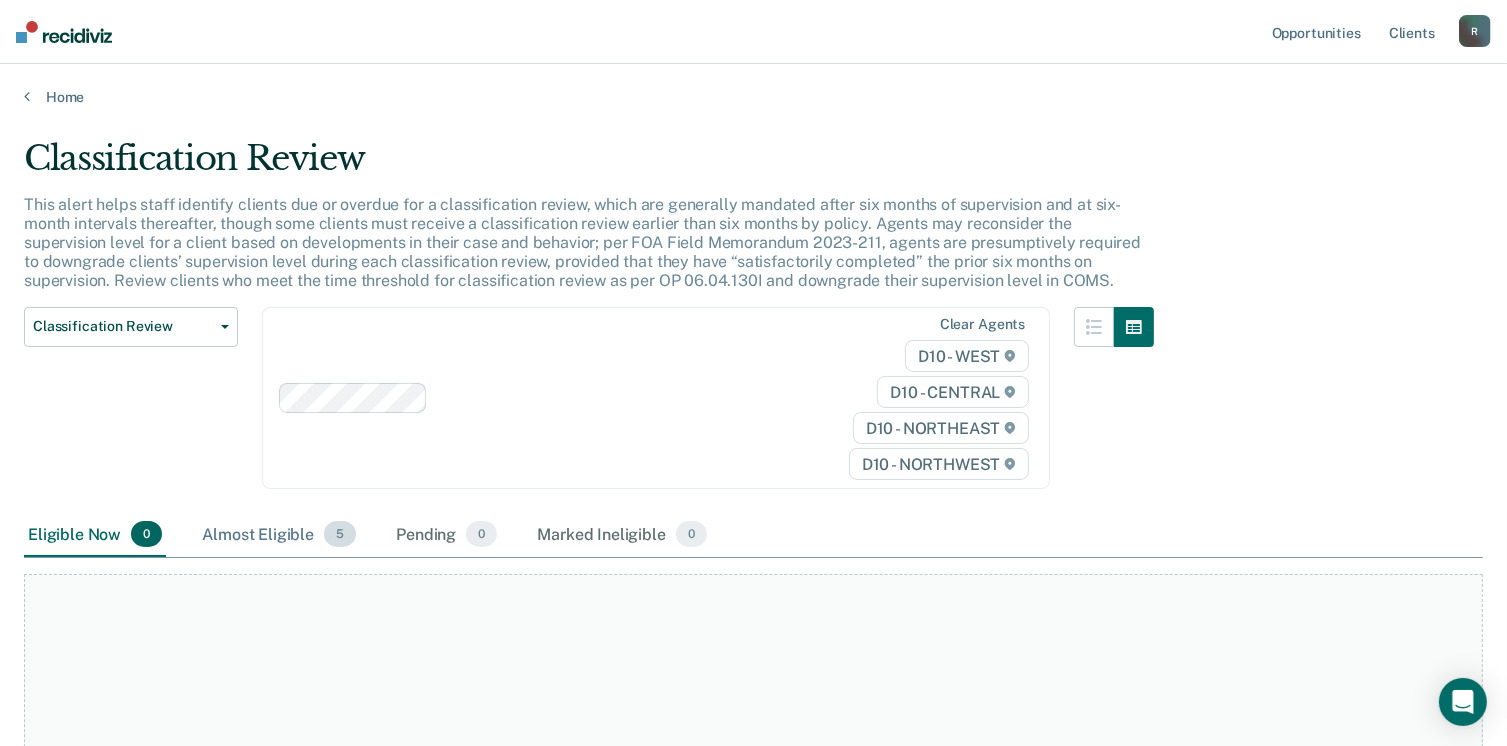 click on "Almost Eligible 5" at bounding box center [279, 535] 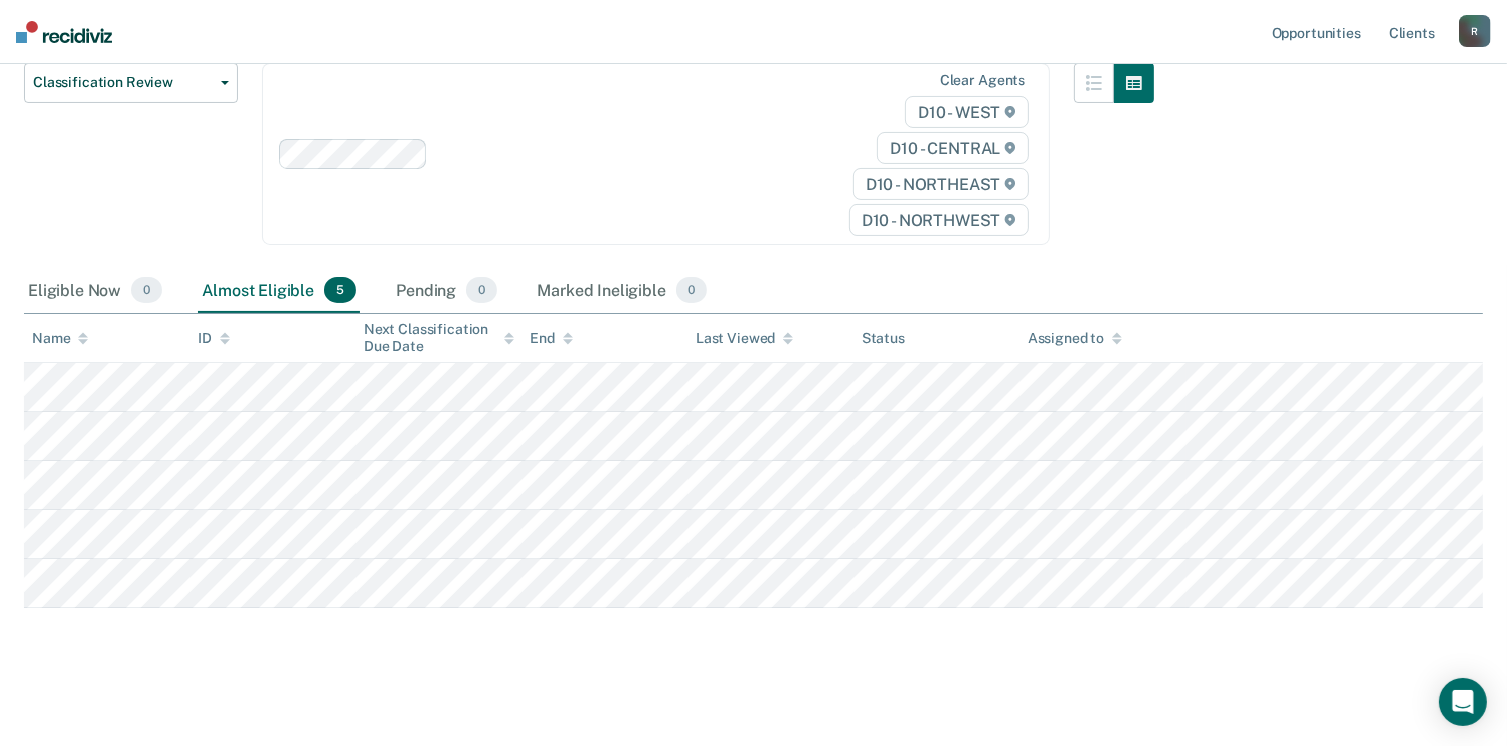 scroll, scrollTop: 248, scrollLeft: 0, axis: vertical 